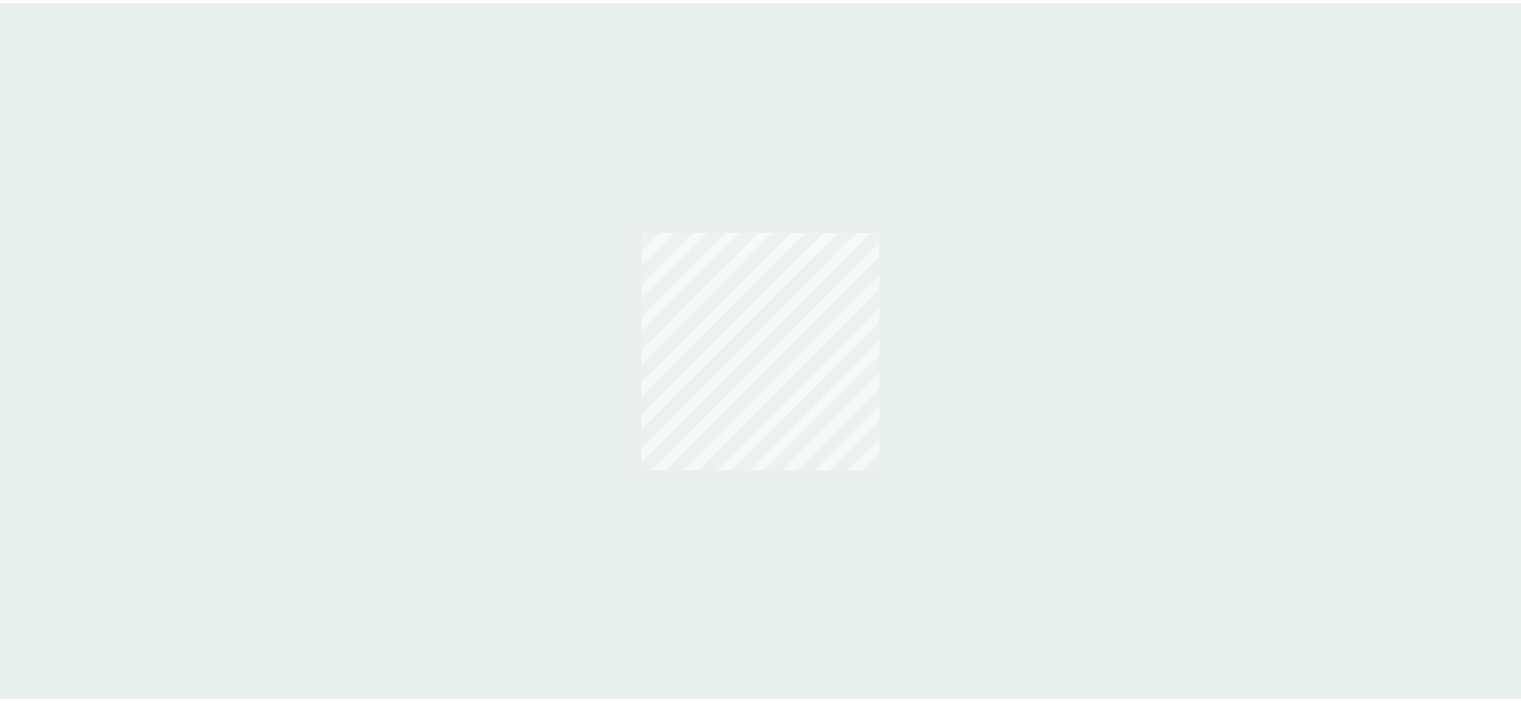 scroll, scrollTop: 0, scrollLeft: 0, axis: both 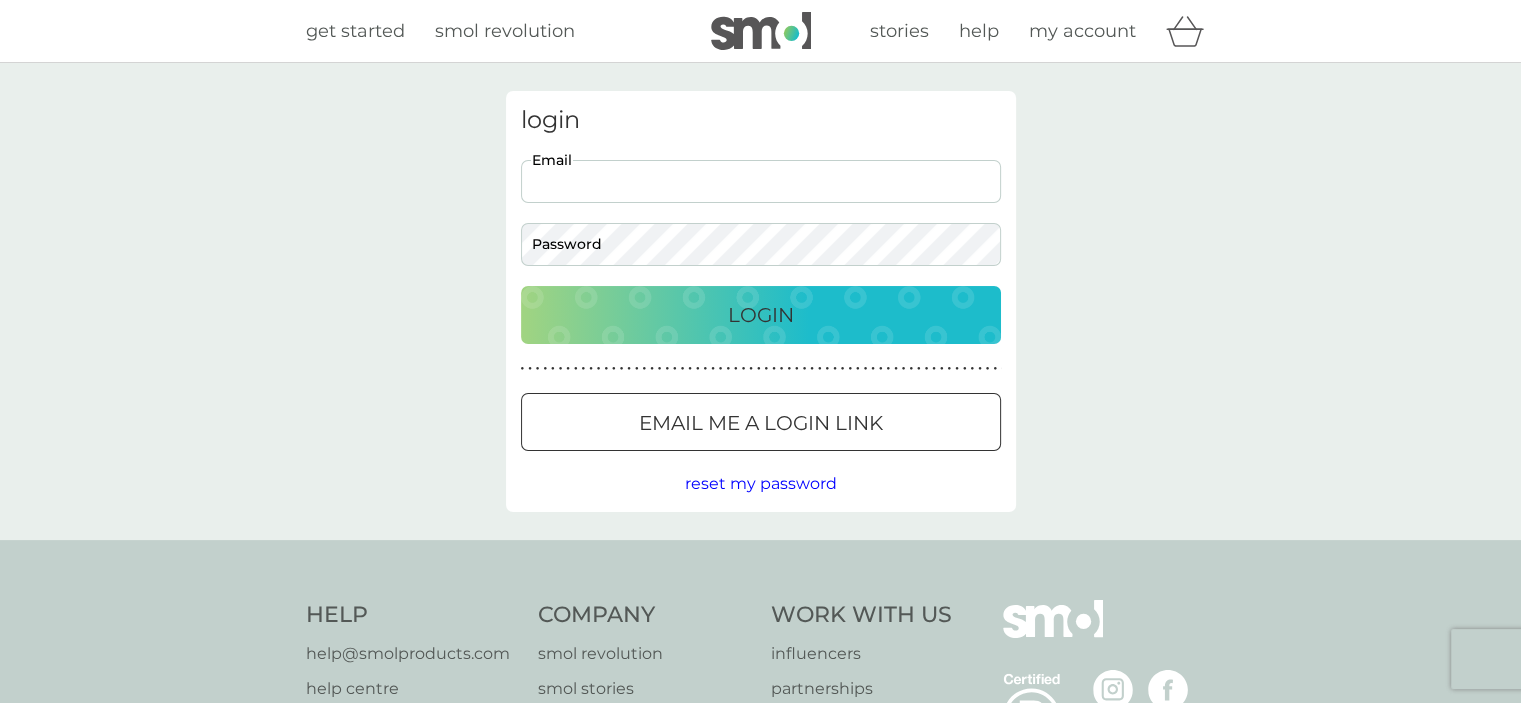 click on "Email" at bounding box center (761, 181) 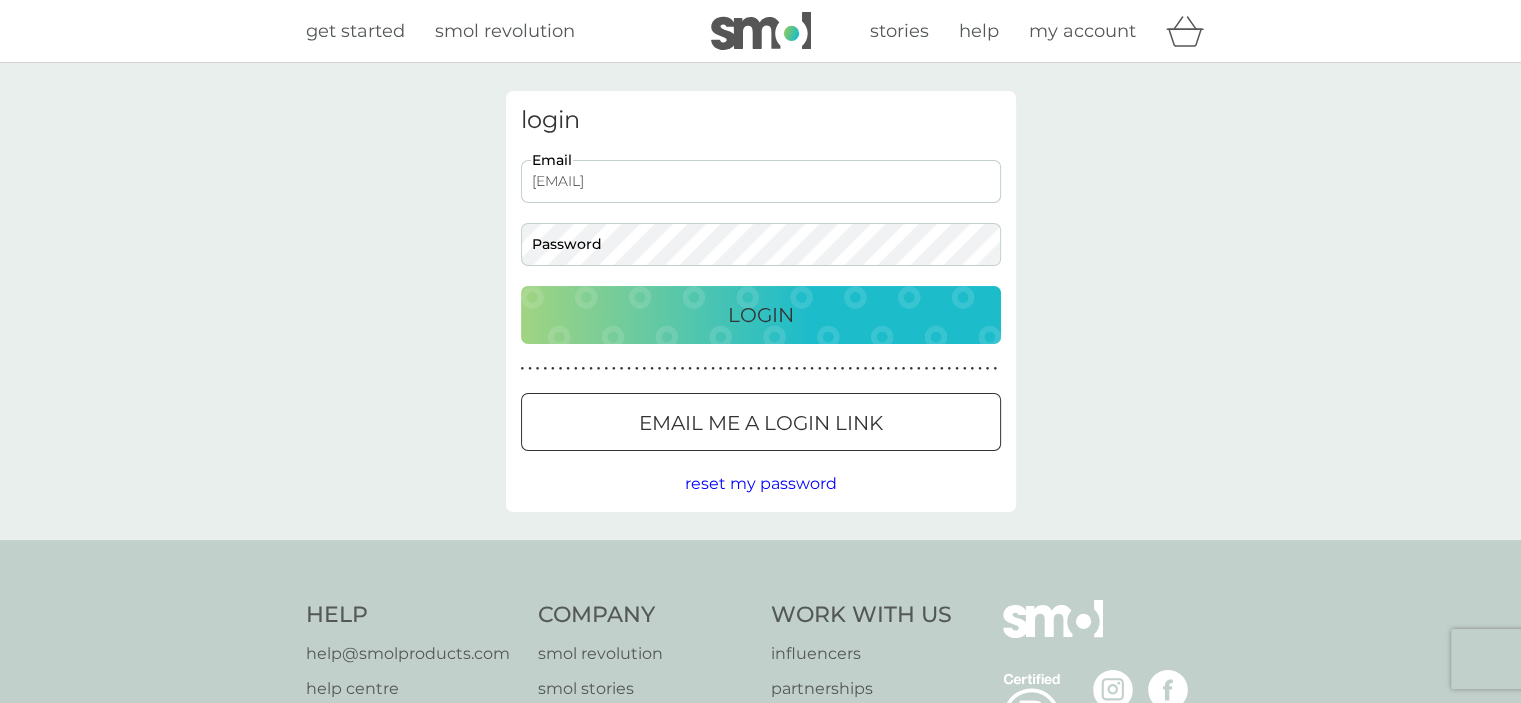 type on "[EMAIL]" 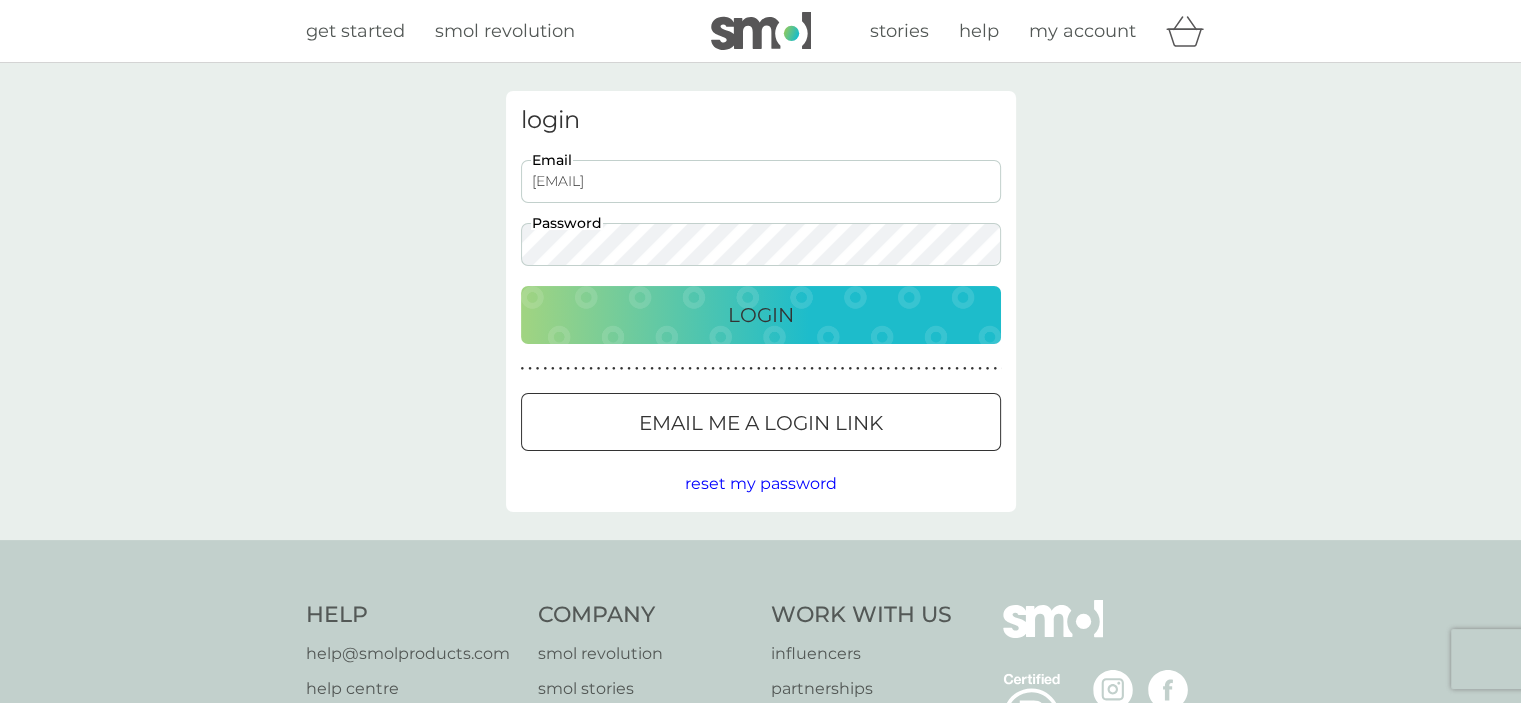 click on "Login" at bounding box center (761, 315) 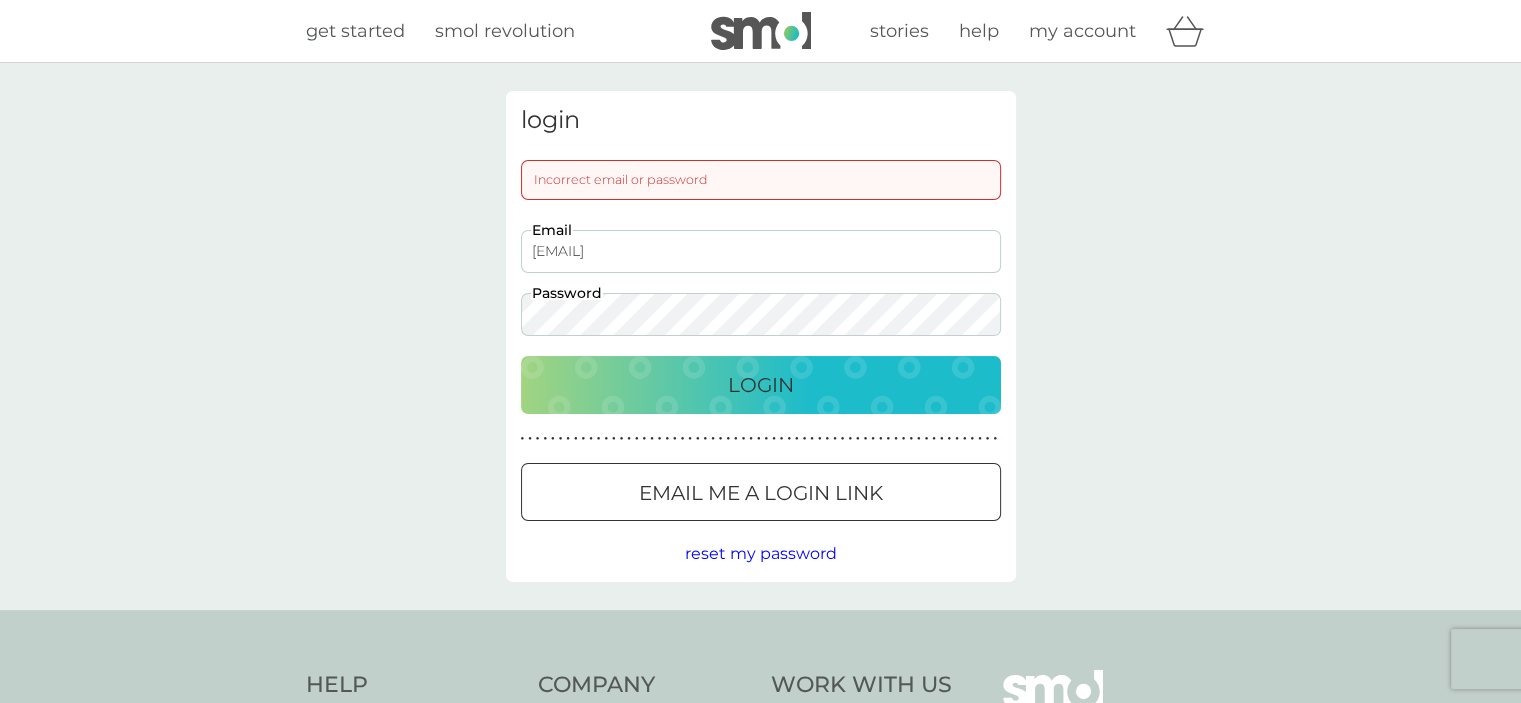 click on "Login" at bounding box center (761, 385) 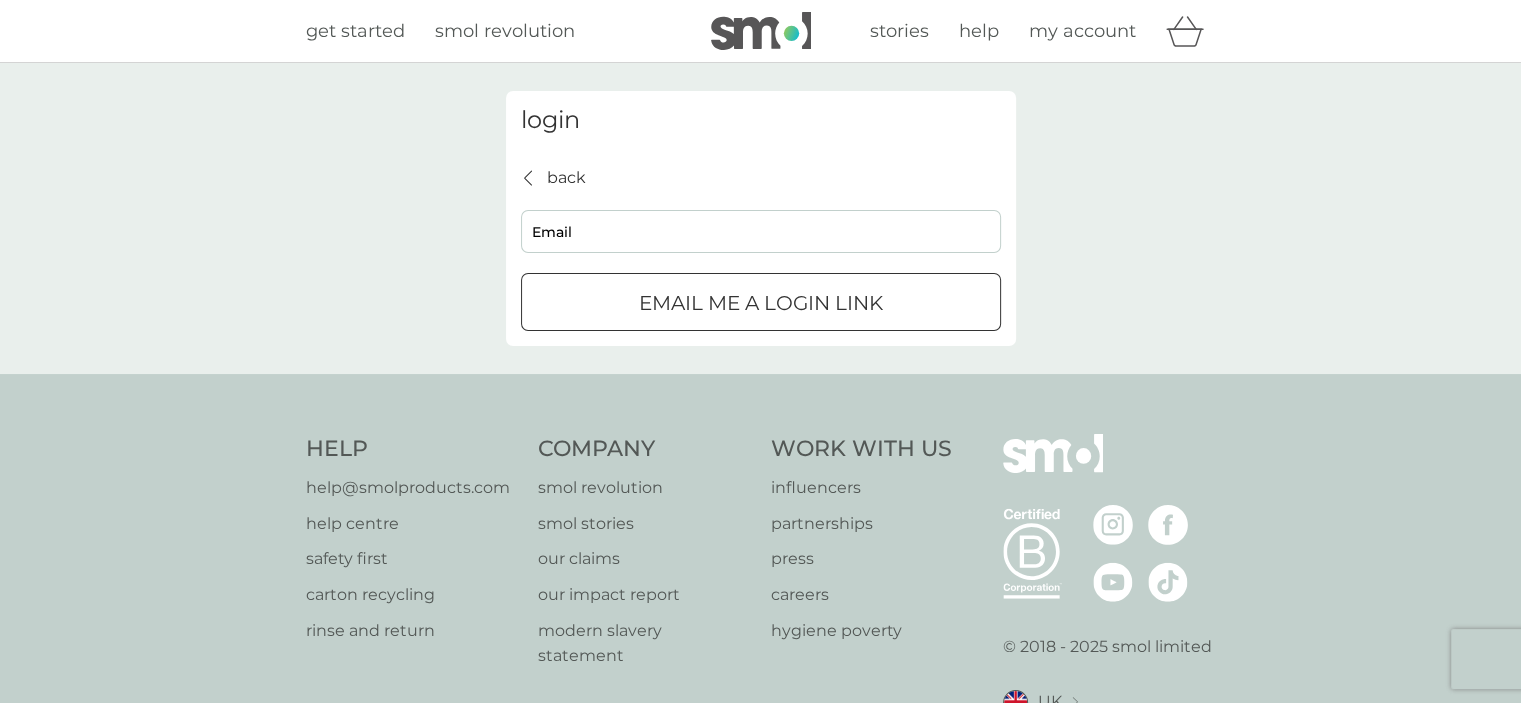 click on "Email" at bounding box center (761, 231) 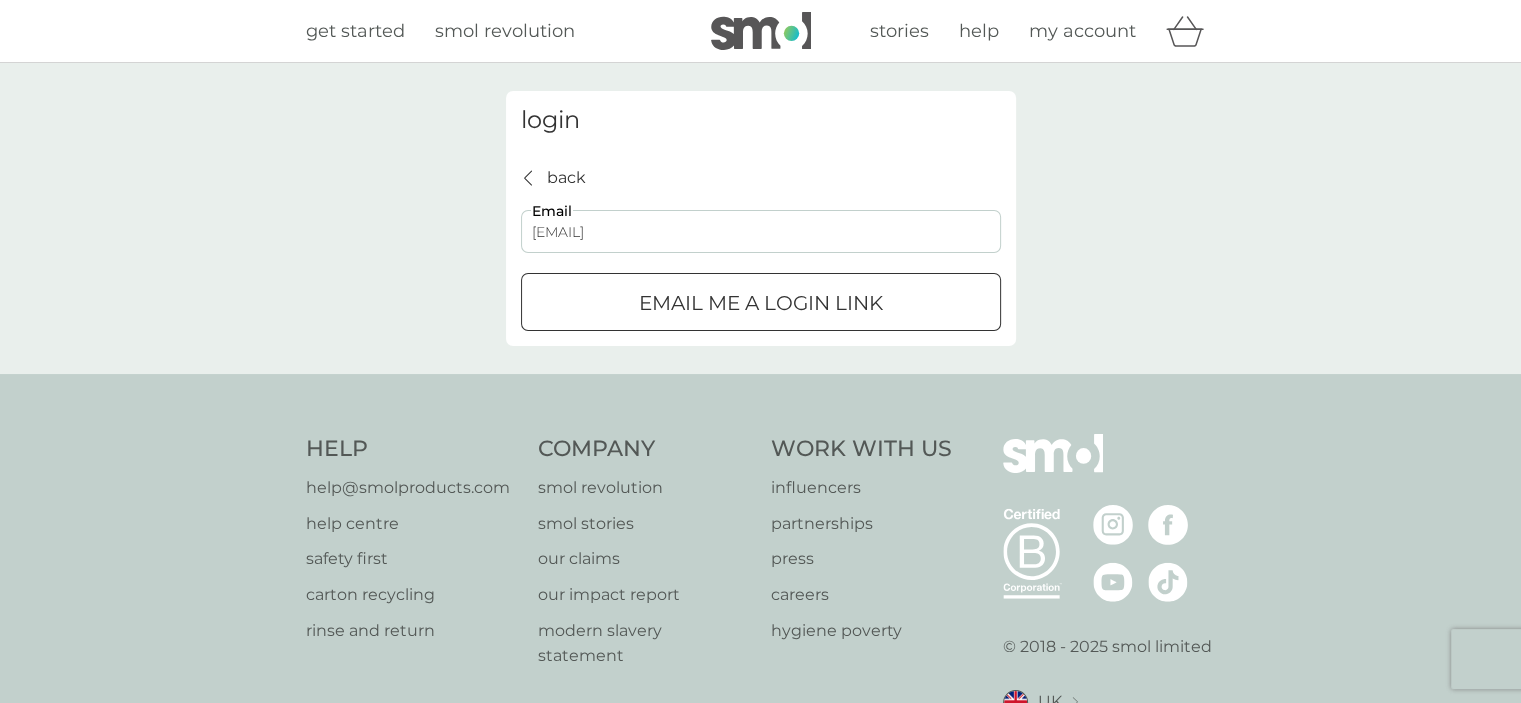 click on "sarah.blorE@hotmail.com" at bounding box center (761, 231) 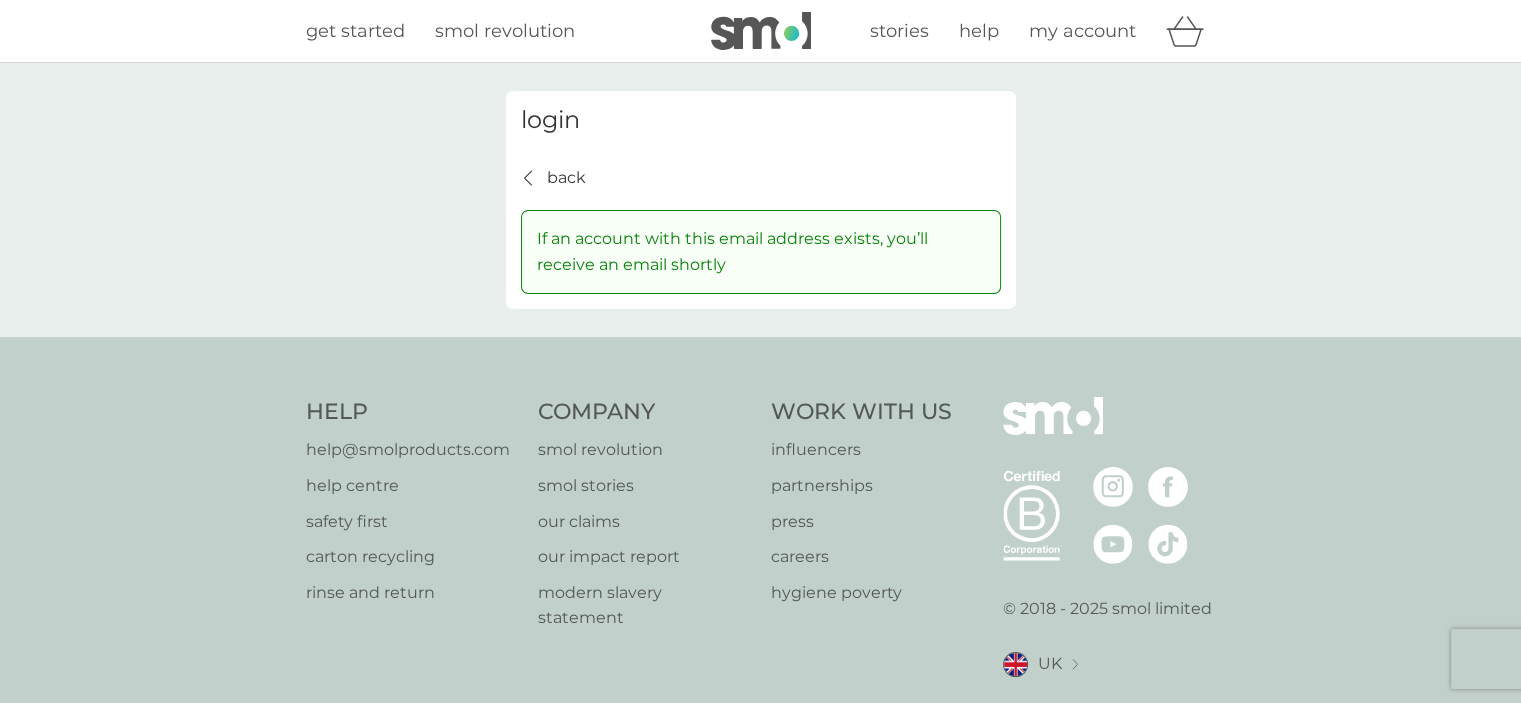 click on "my account" at bounding box center [1082, 31] 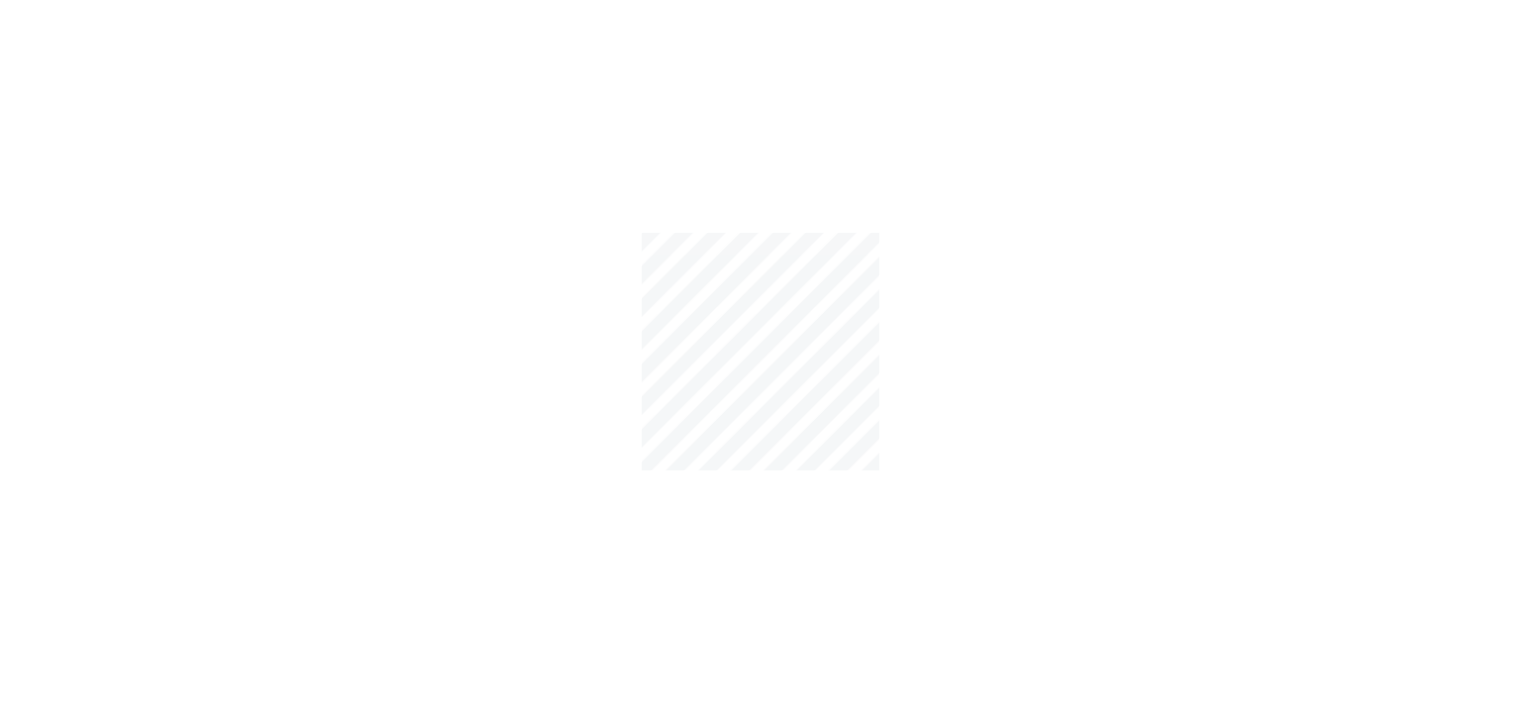 scroll, scrollTop: 0, scrollLeft: 0, axis: both 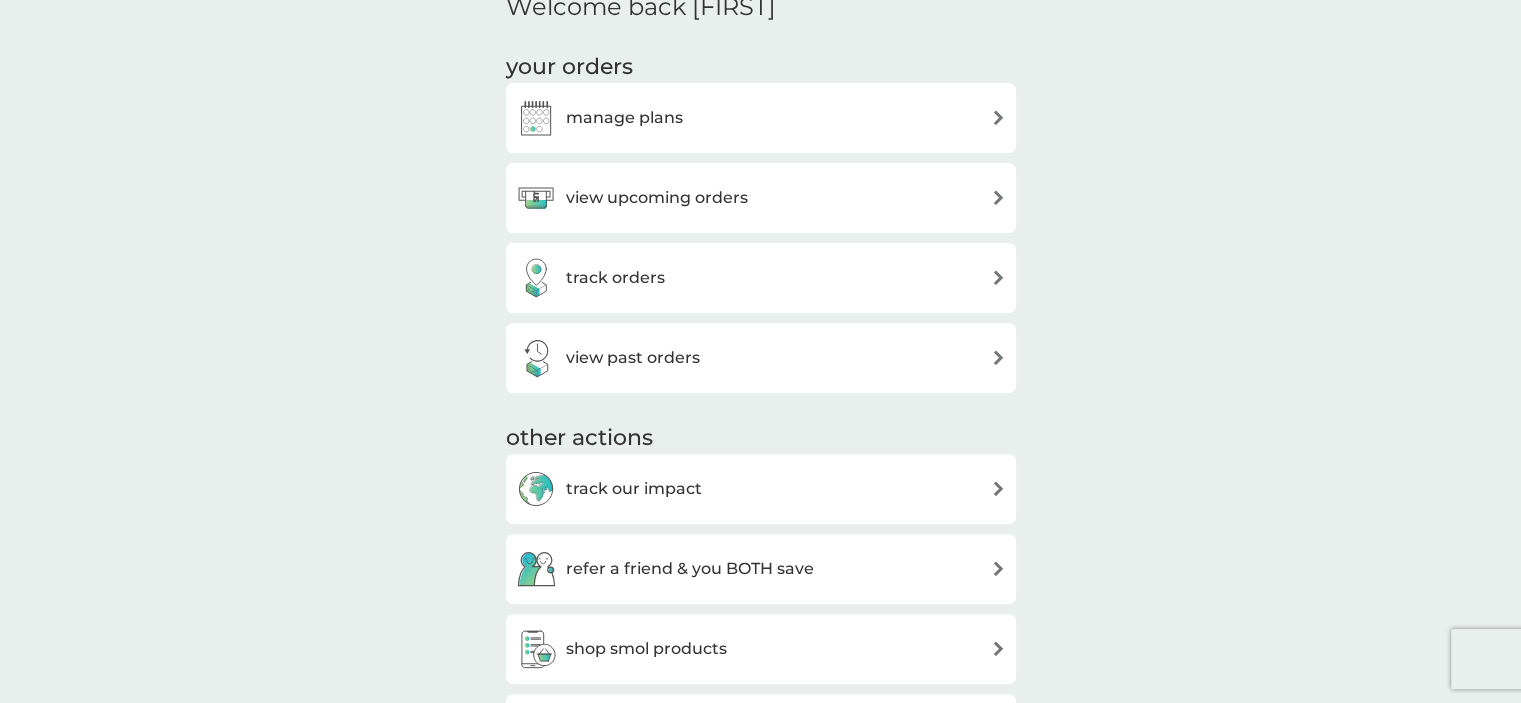 click on "view upcoming orders" at bounding box center [761, 198] 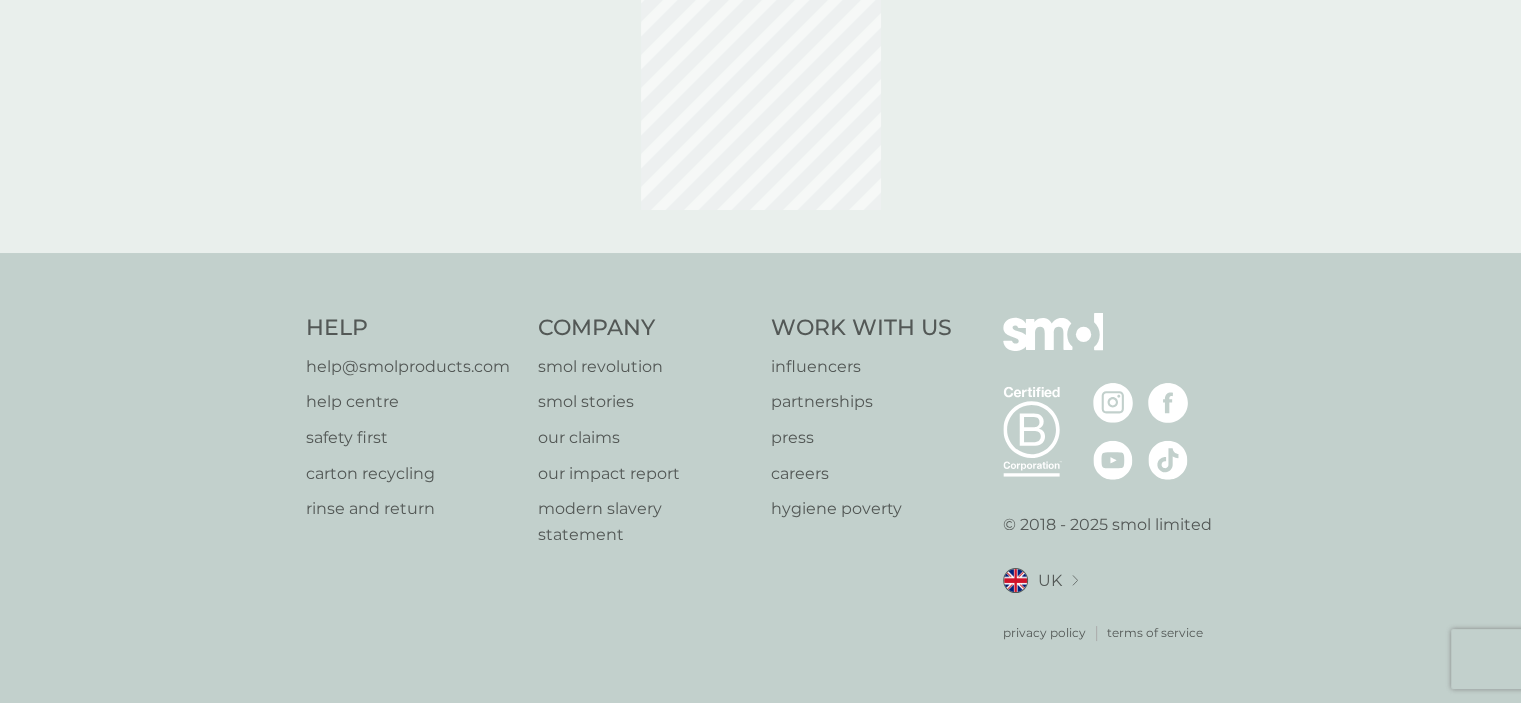 scroll, scrollTop: 0, scrollLeft: 0, axis: both 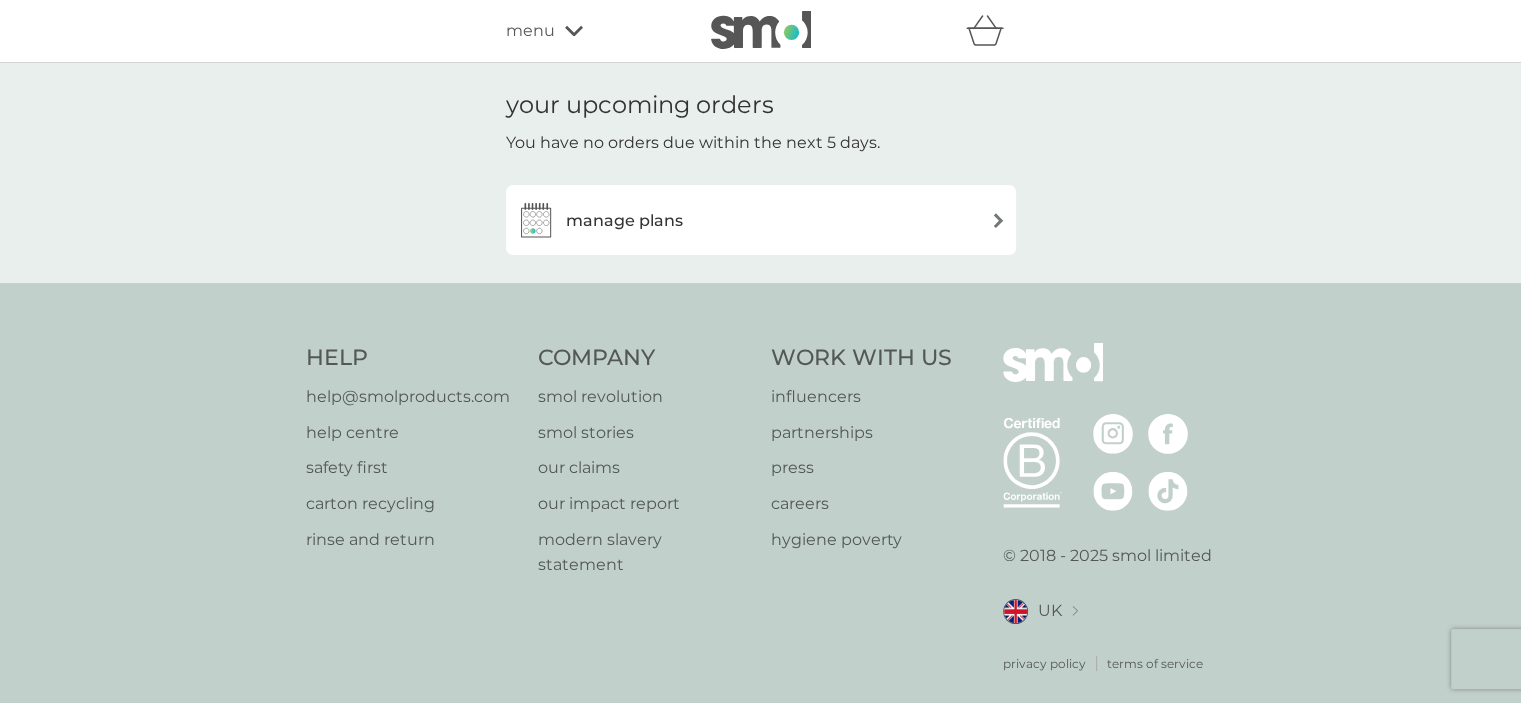 click on "manage plans" at bounding box center [761, 220] 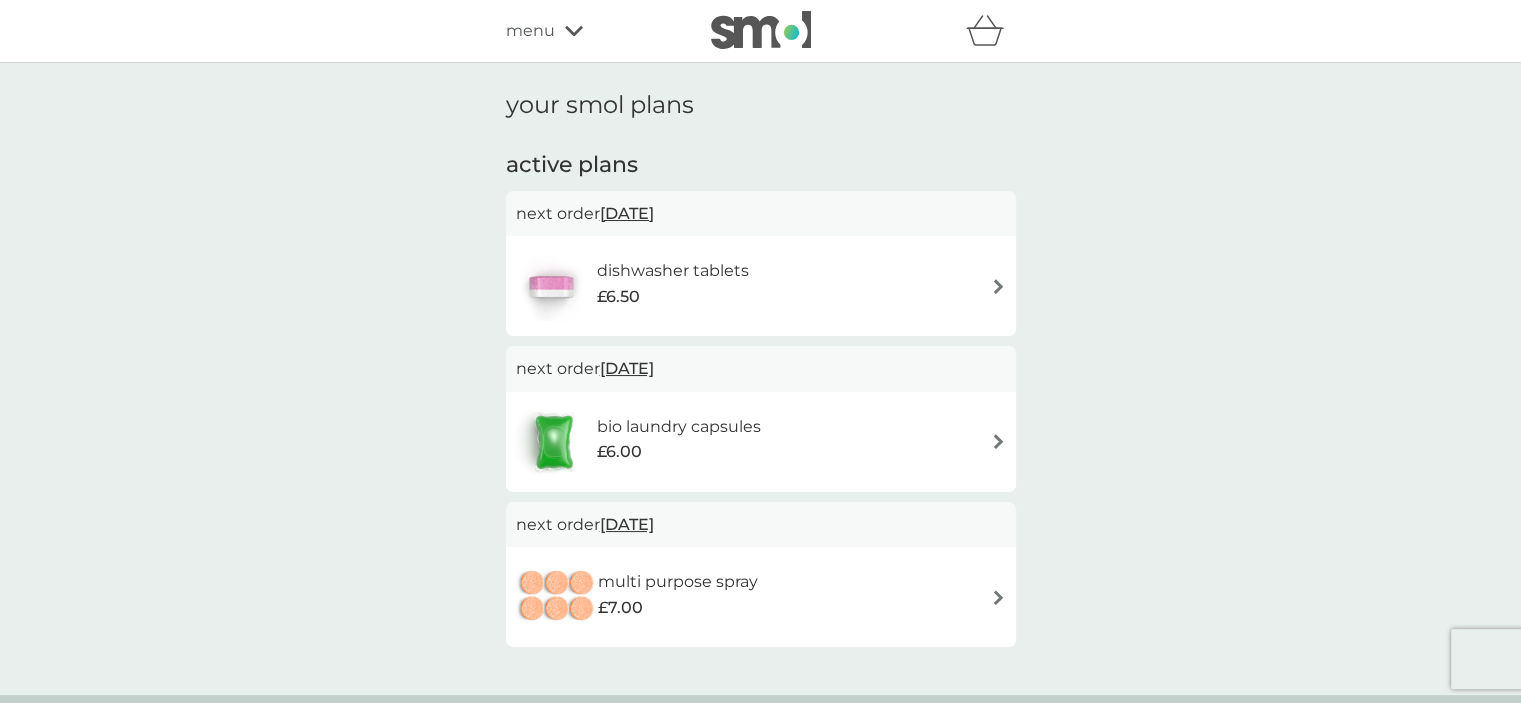 click on "dishwasher tablets £6.50" at bounding box center (761, 286) 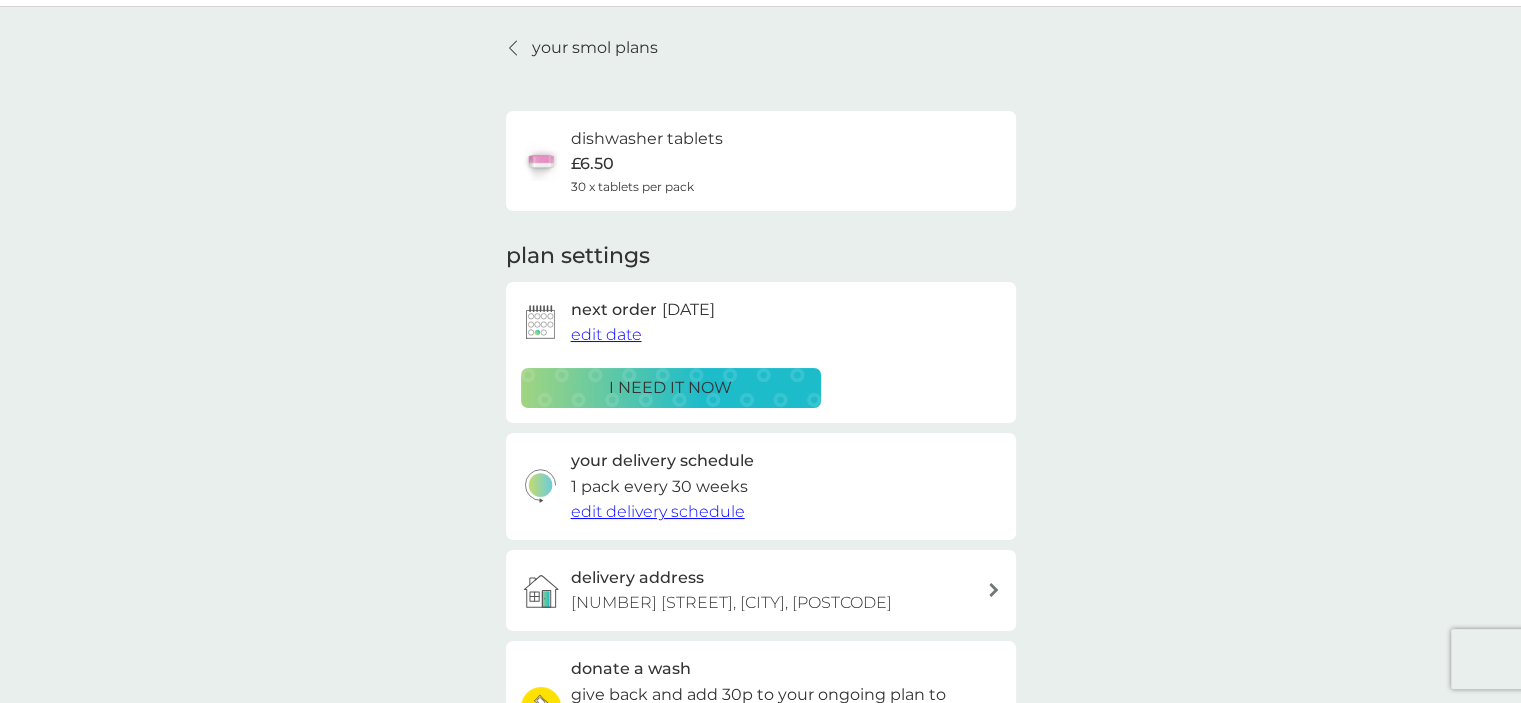 scroll, scrollTop: 0, scrollLeft: 0, axis: both 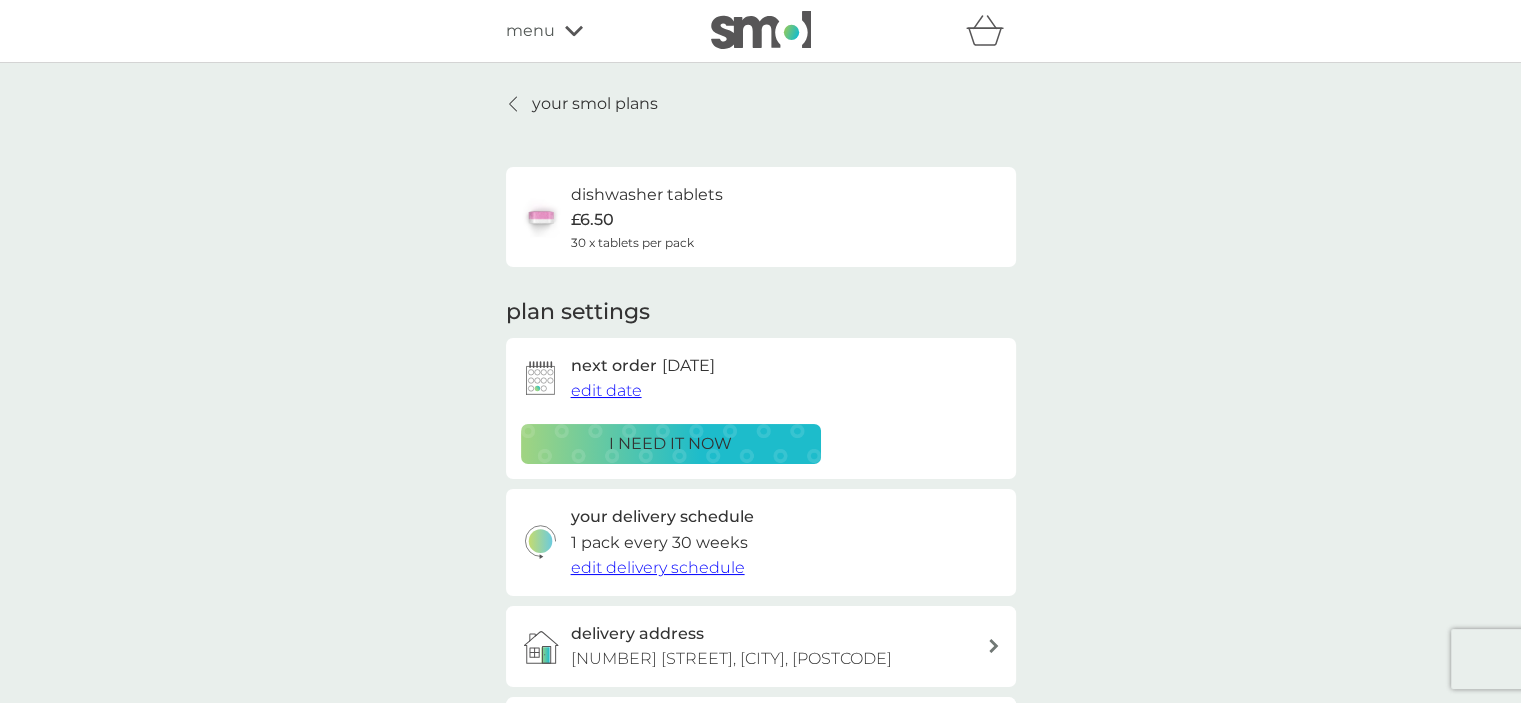click on "menu" at bounding box center [530, 31] 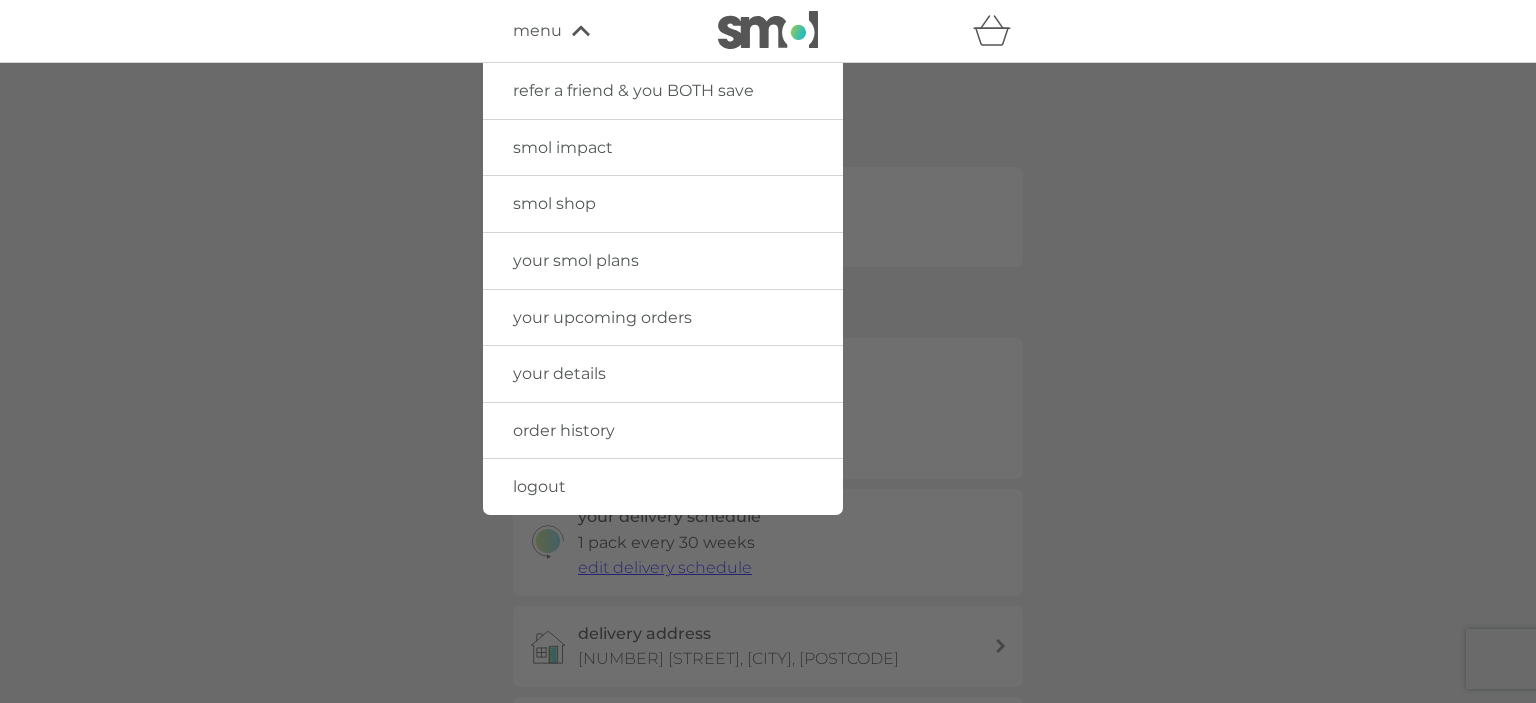 click on "refer a friend & you BOTH save" at bounding box center (633, 90) 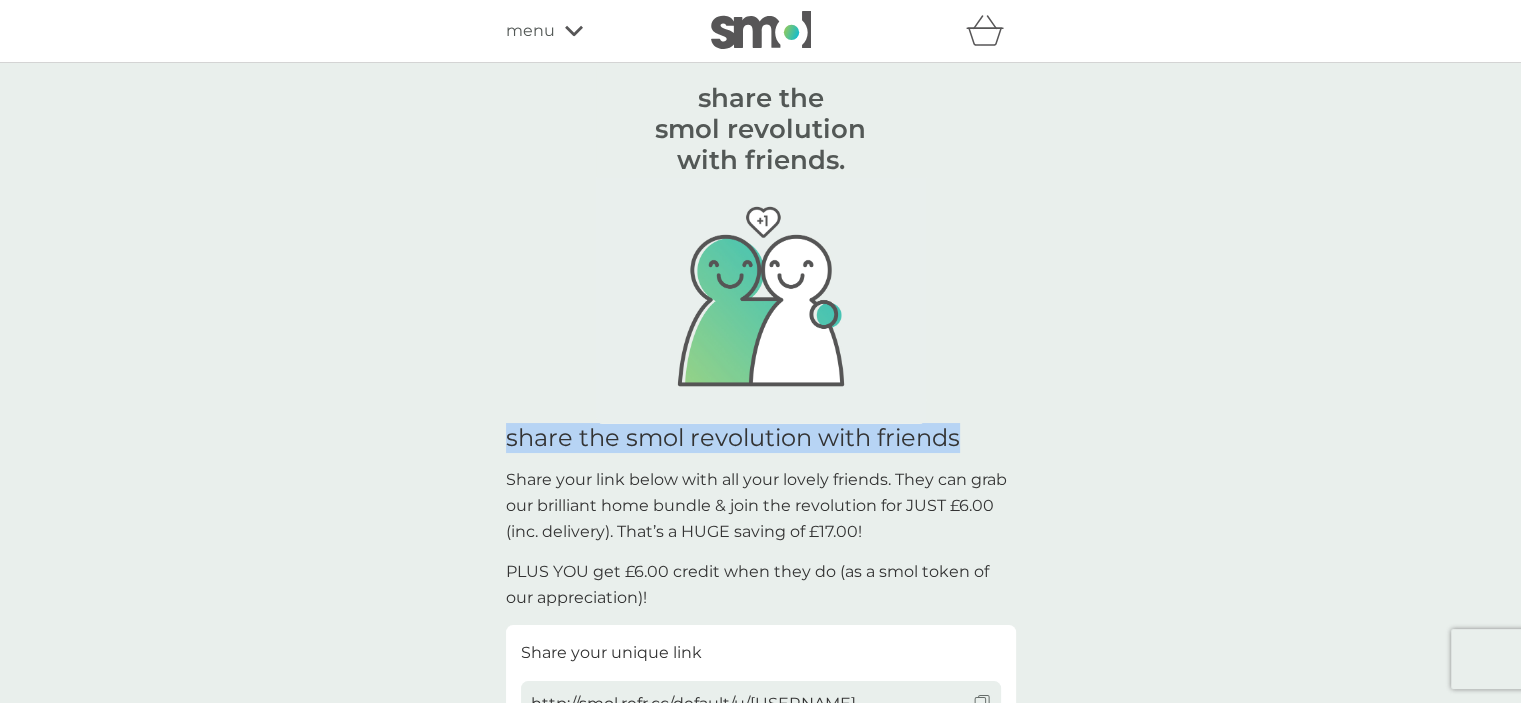 drag, startPoint x: 1520, startPoint y: 103, endPoint x: 1535, endPoint y: 151, distance: 50.289165 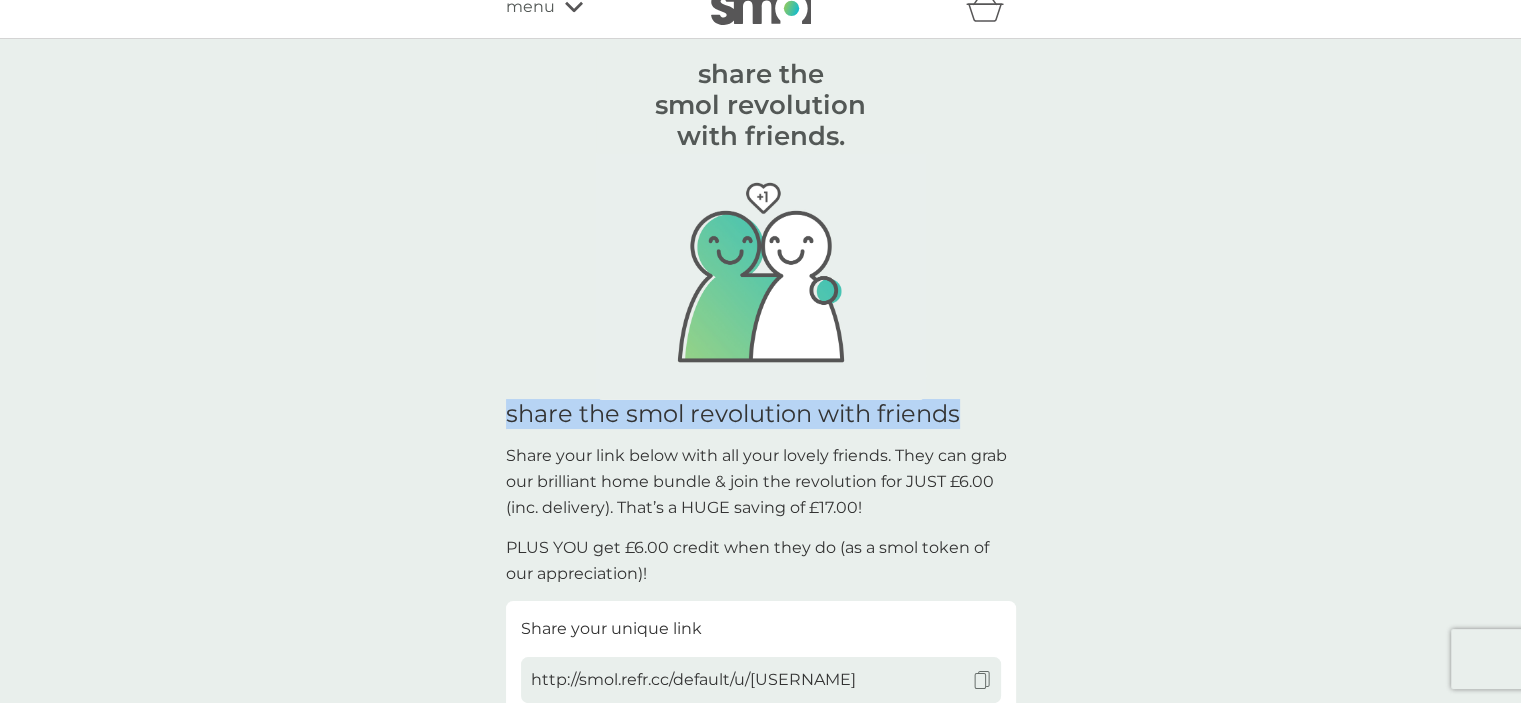 scroll, scrollTop: 0, scrollLeft: 0, axis: both 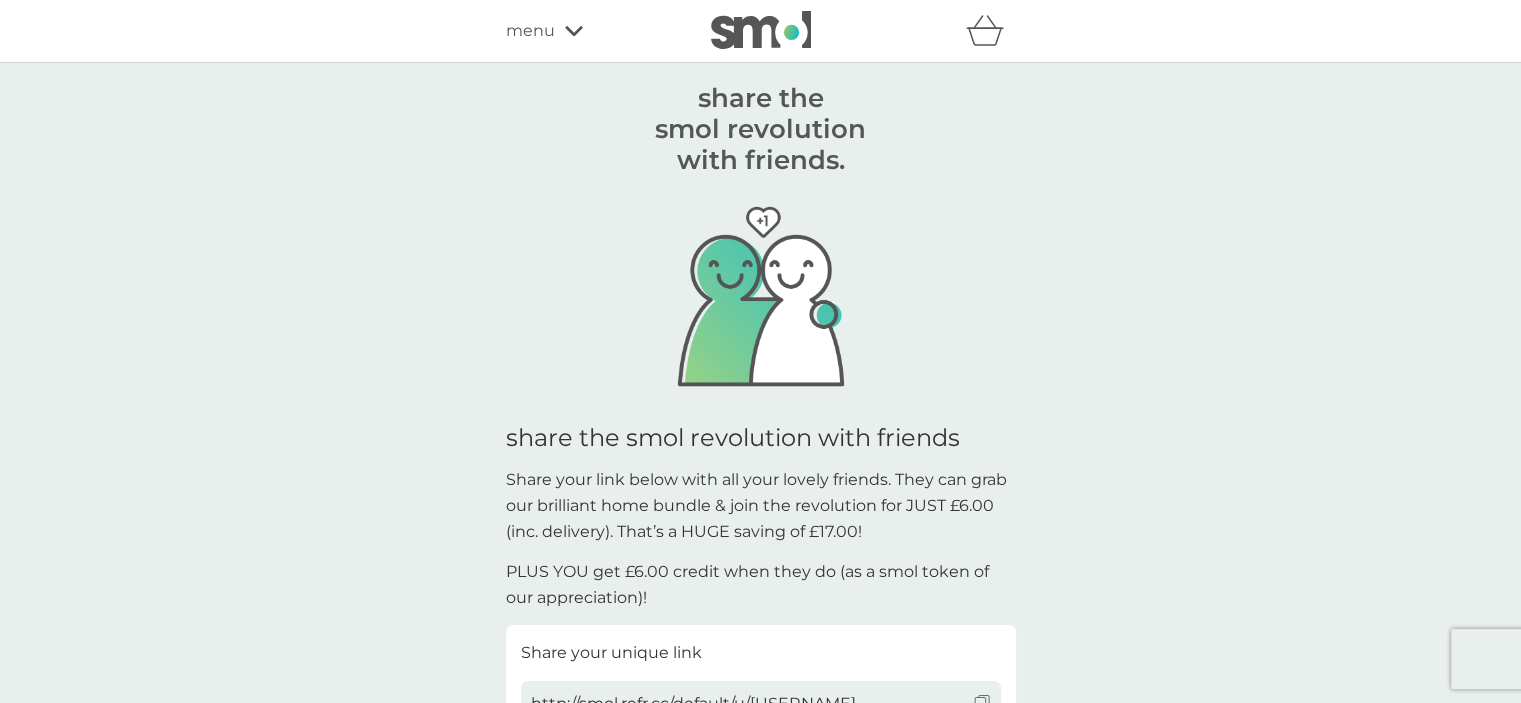 click on "menu" at bounding box center (591, 31) 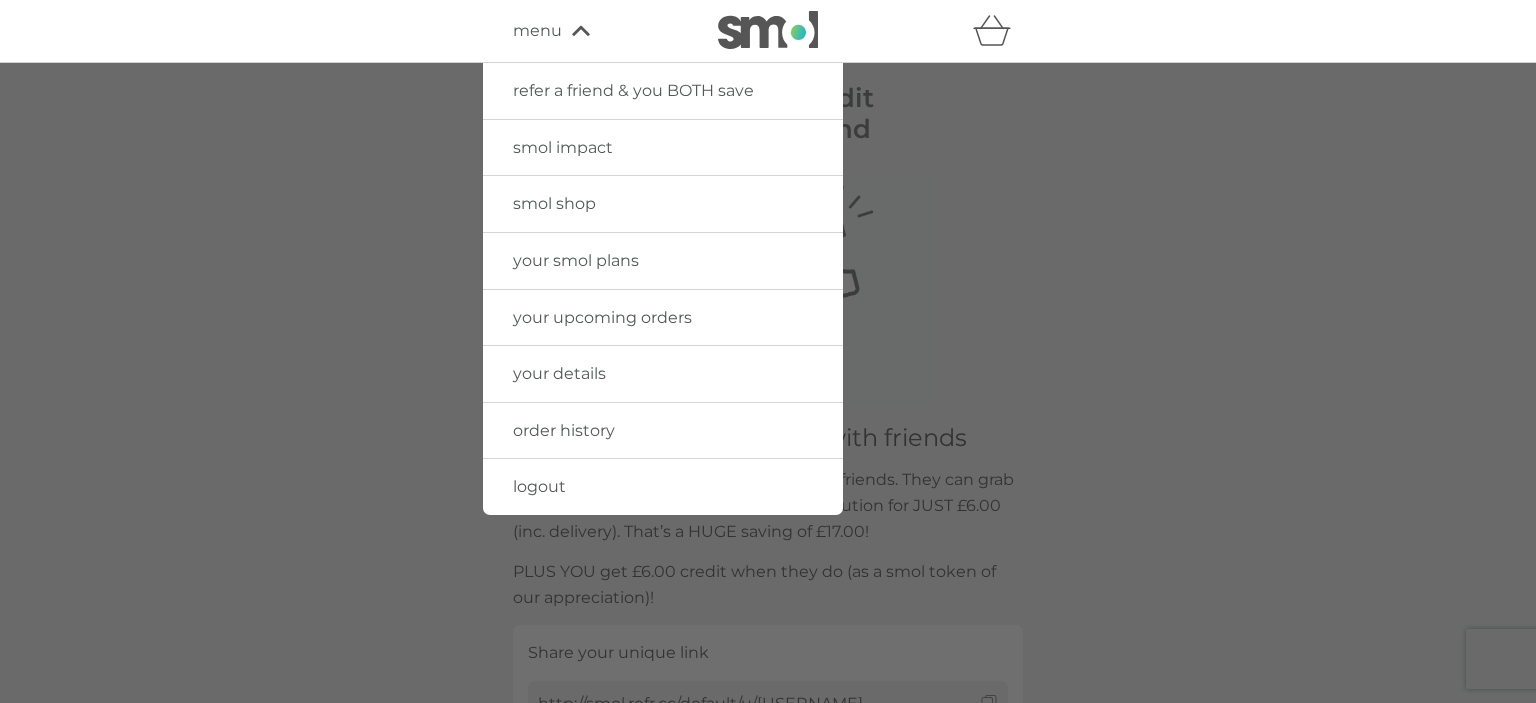 click on "your details" at bounding box center [559, 373] 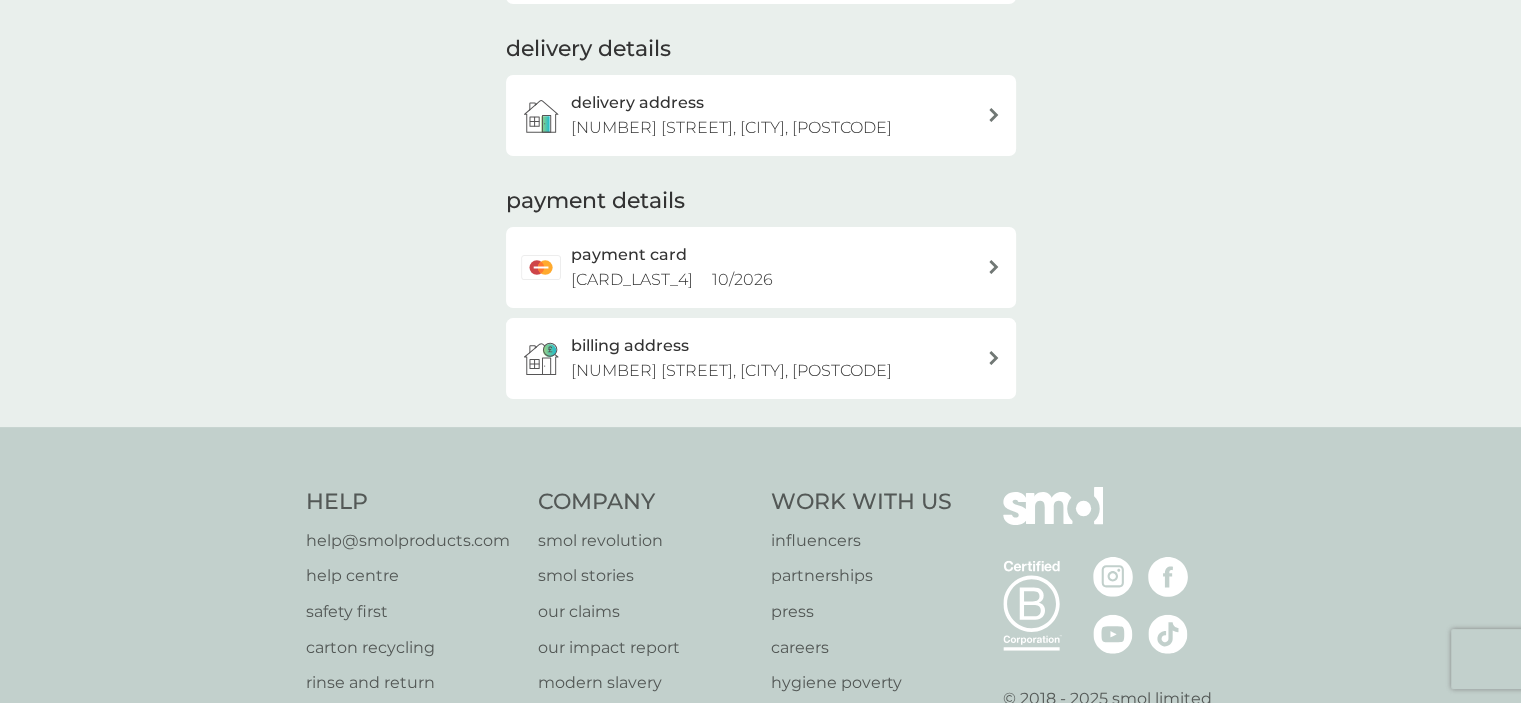 scroll, scrollTop: 314, scrollLeft: 0, axis: vertical 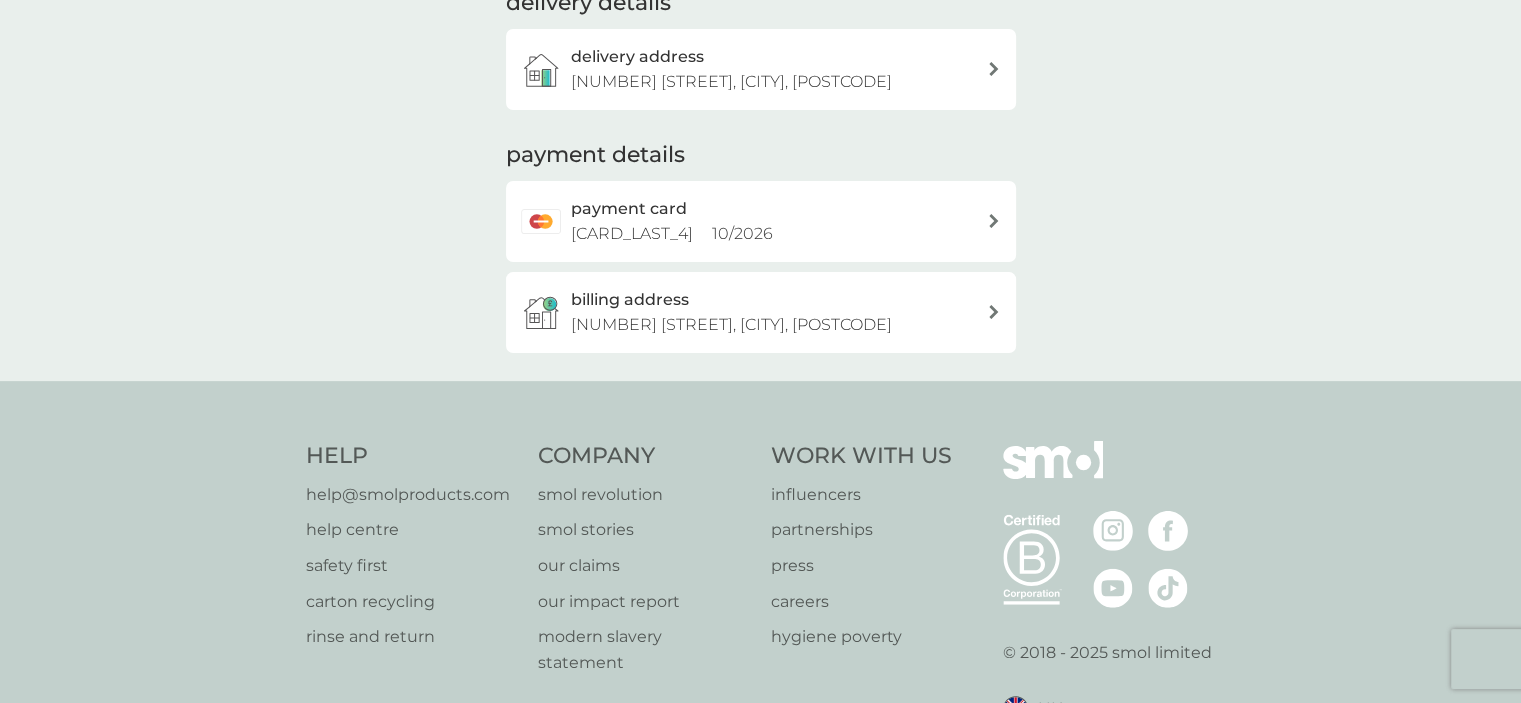 click 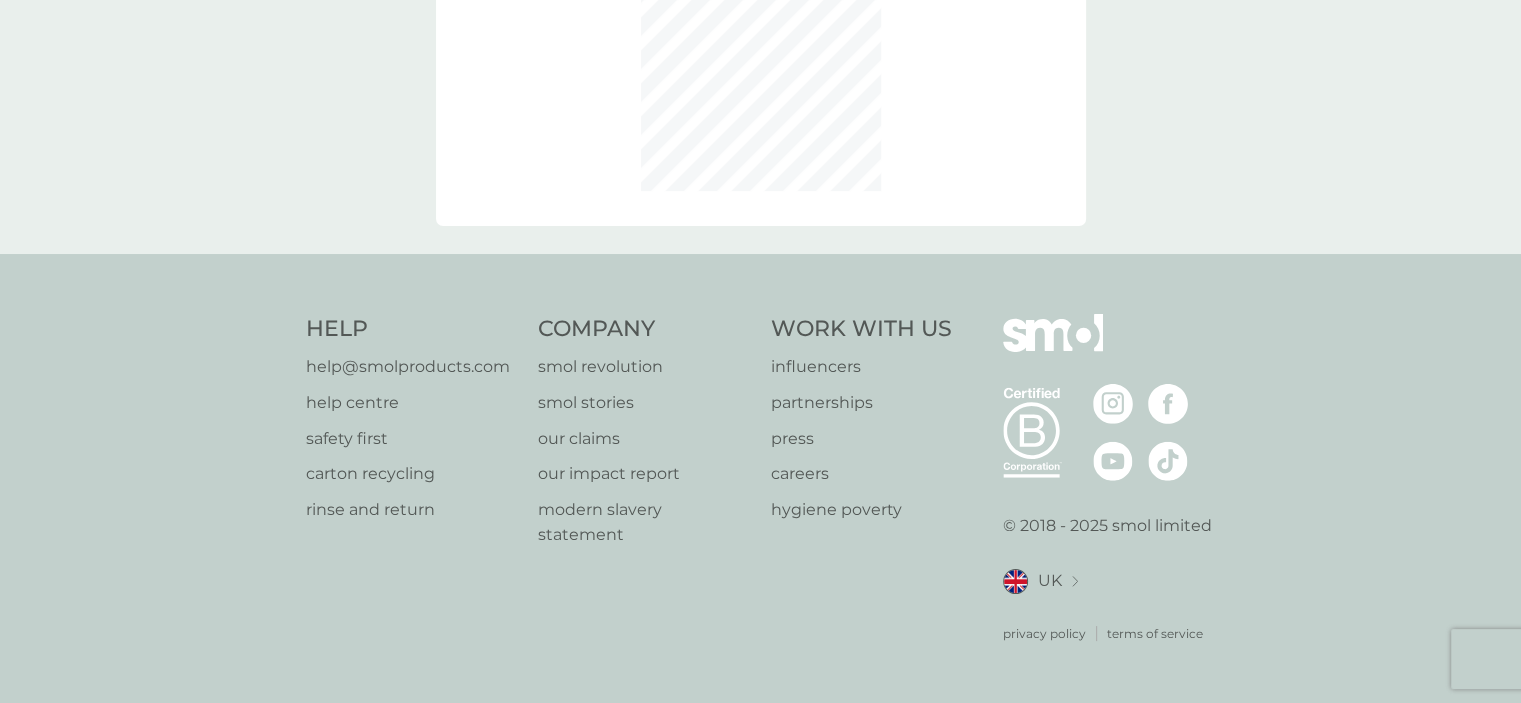 scroll, scrollTop: 0, scrollLeft: 0, axis: both 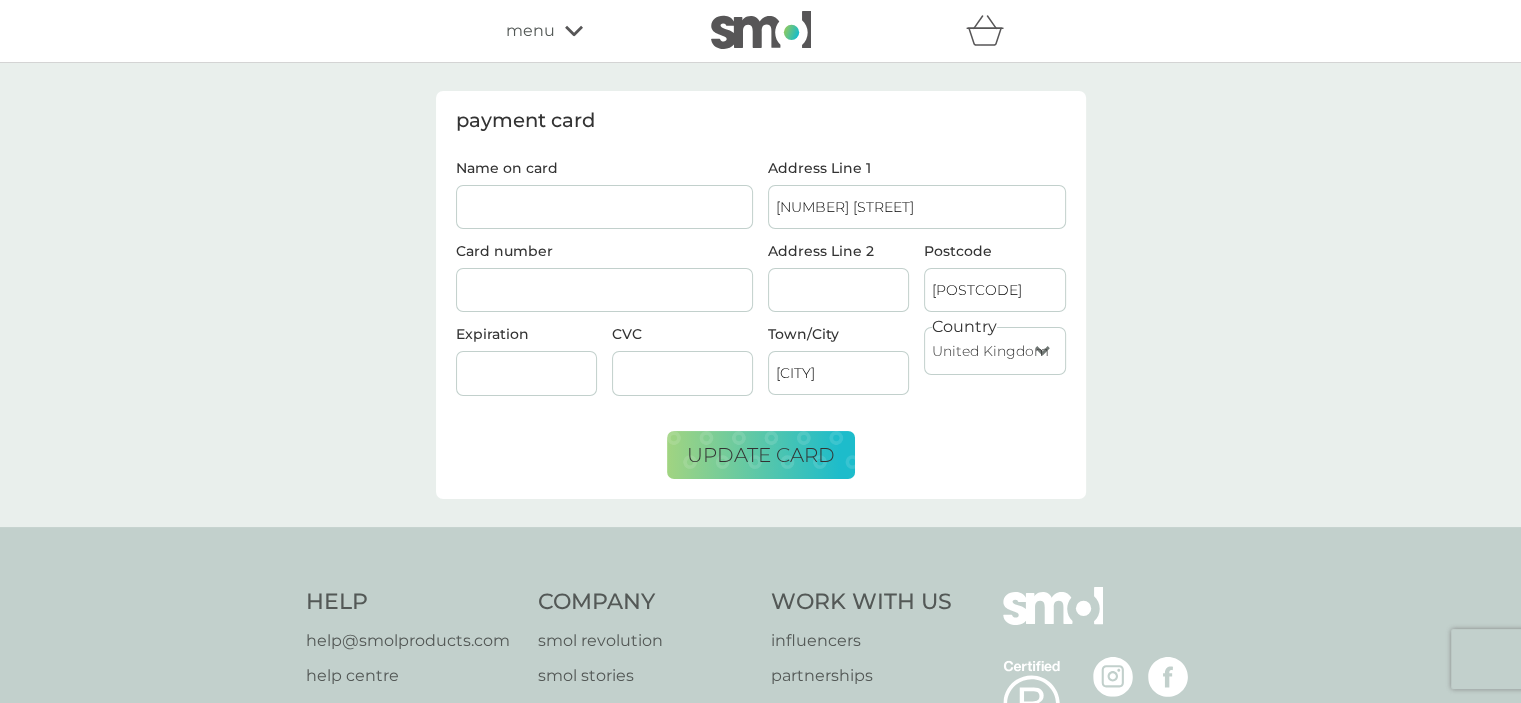 click 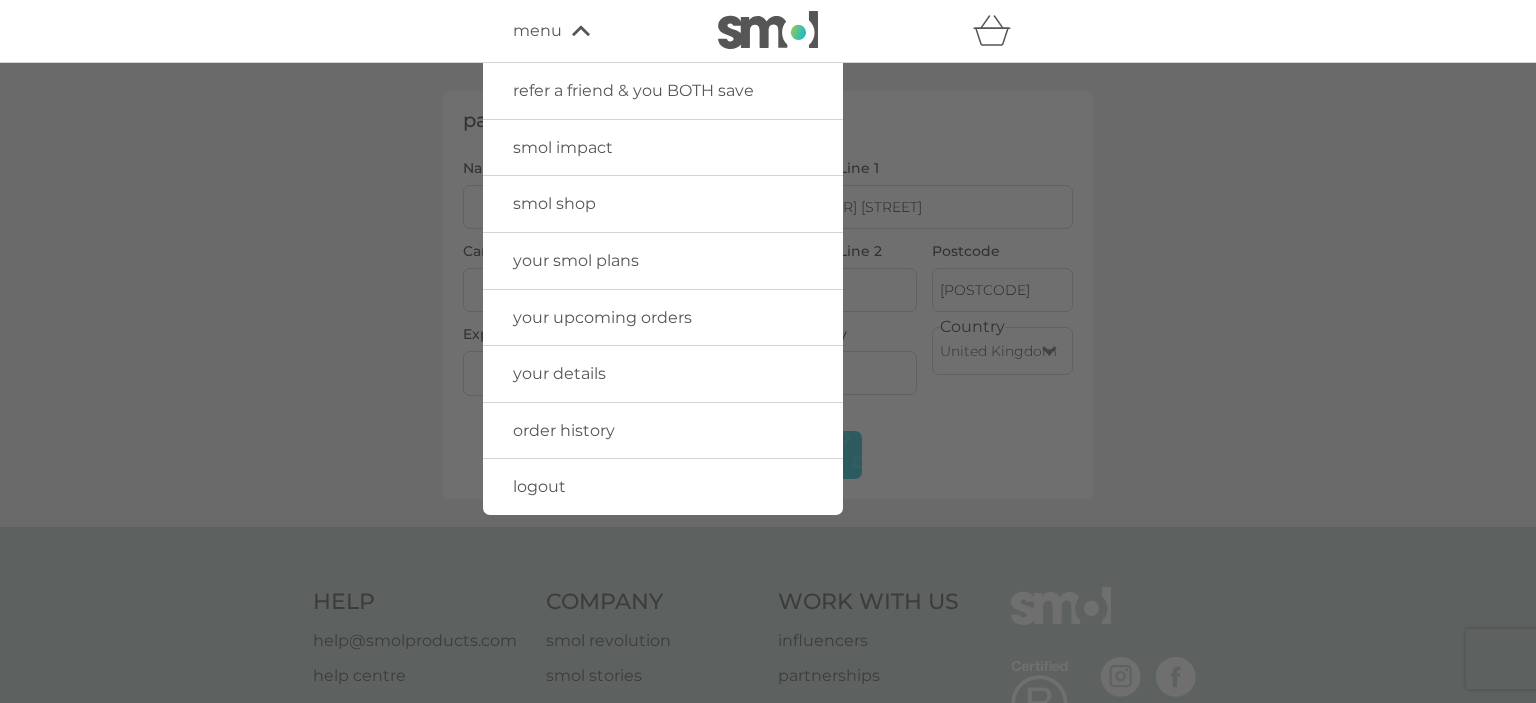 click on "your smol plans" at bounding box center (576, 260) 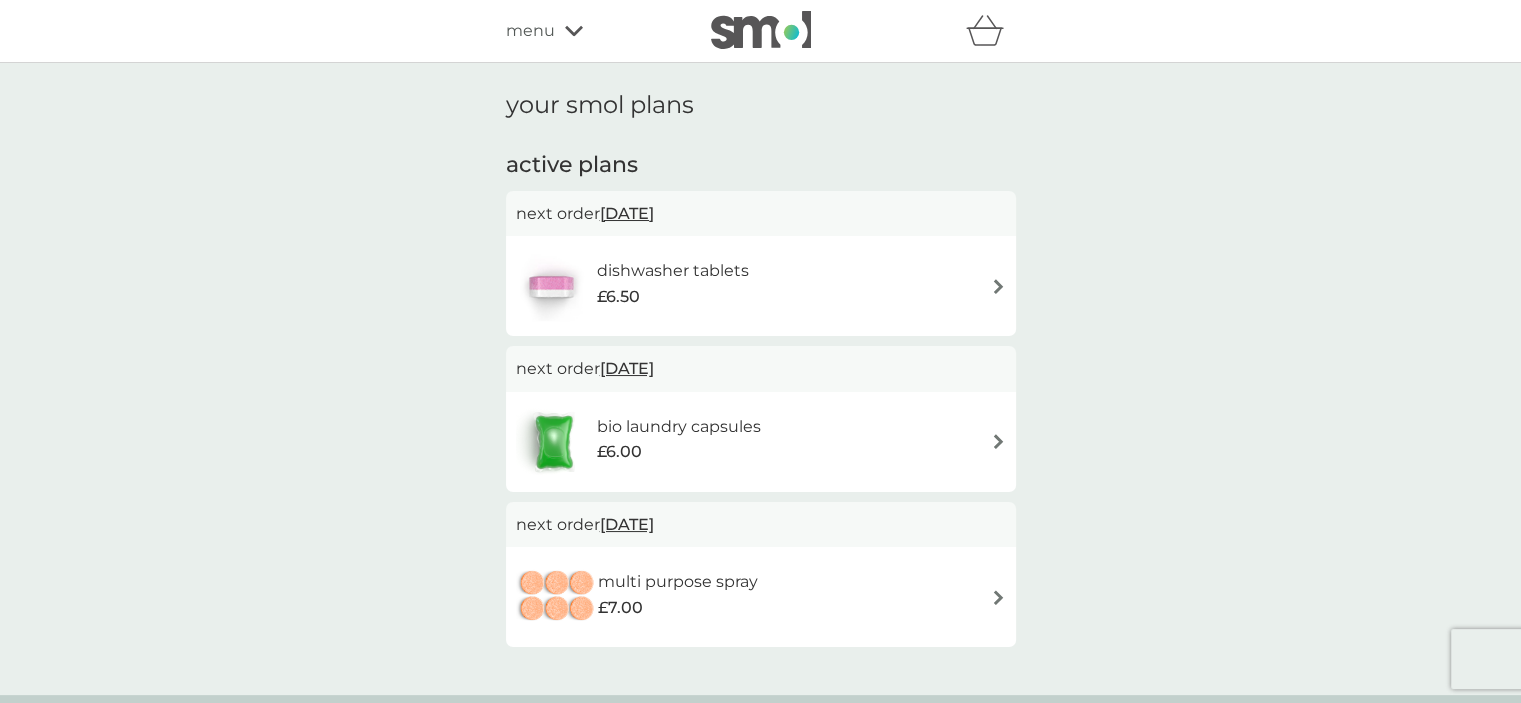 click at bounding box center (998, 286) 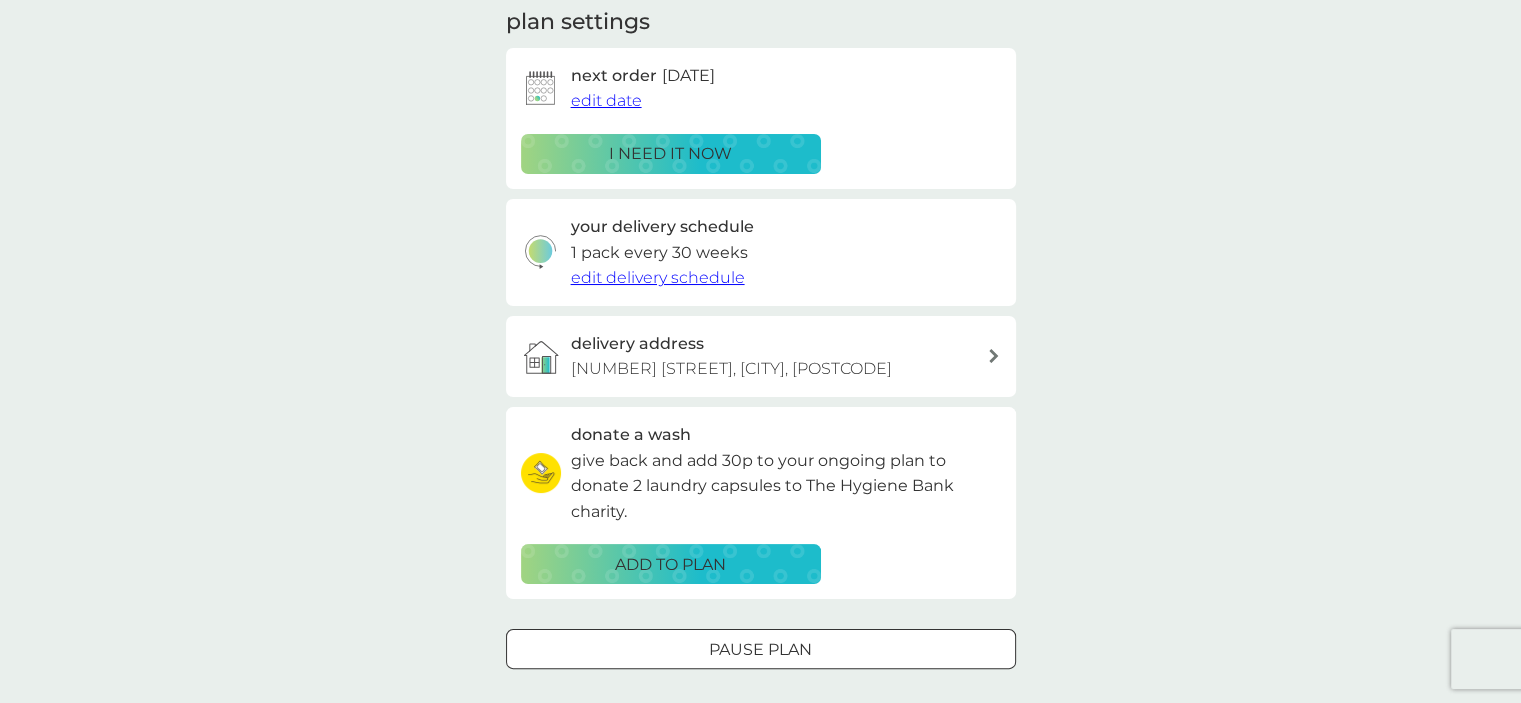 scroll, scrollTop: 315, scrollLeft: 0, axis: vertical 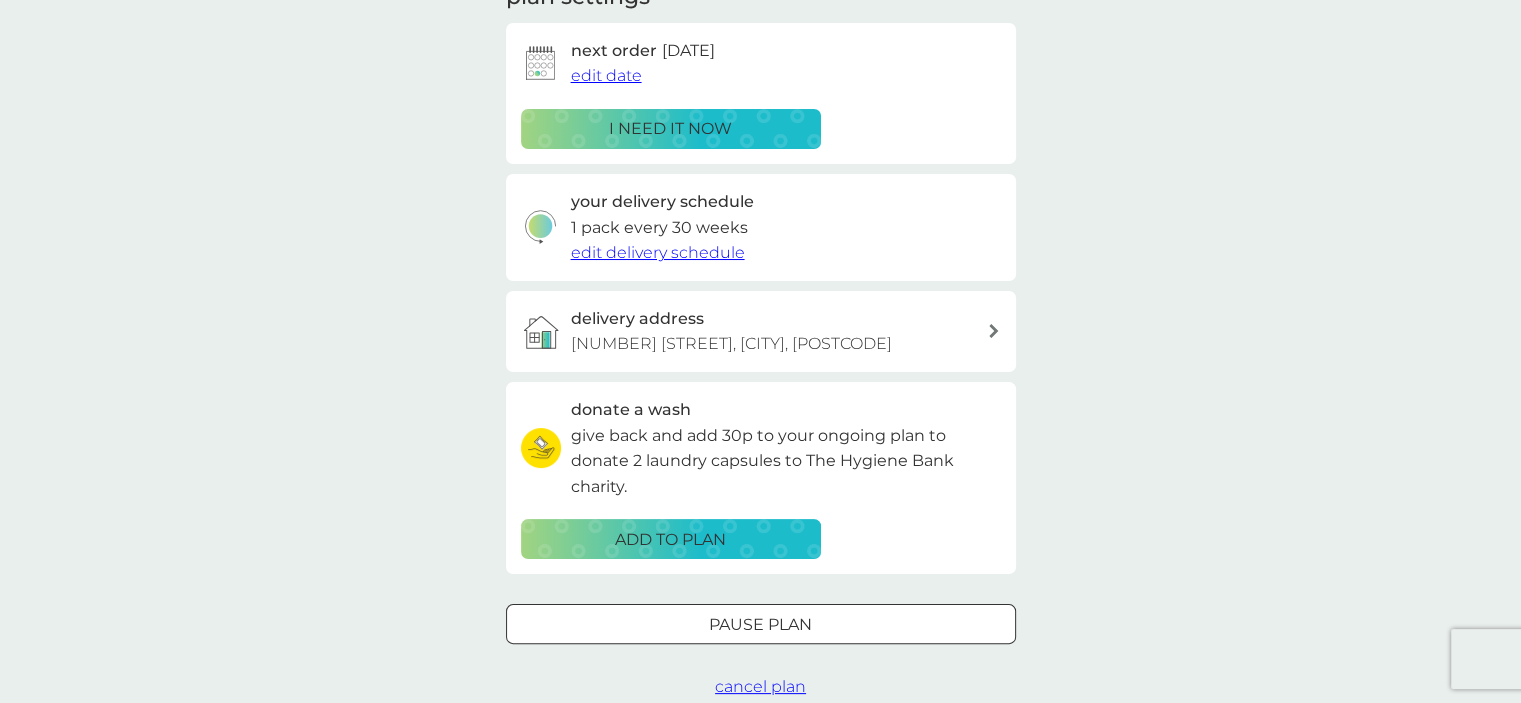 click on "cancel plan" at bounding box center [760, 687] 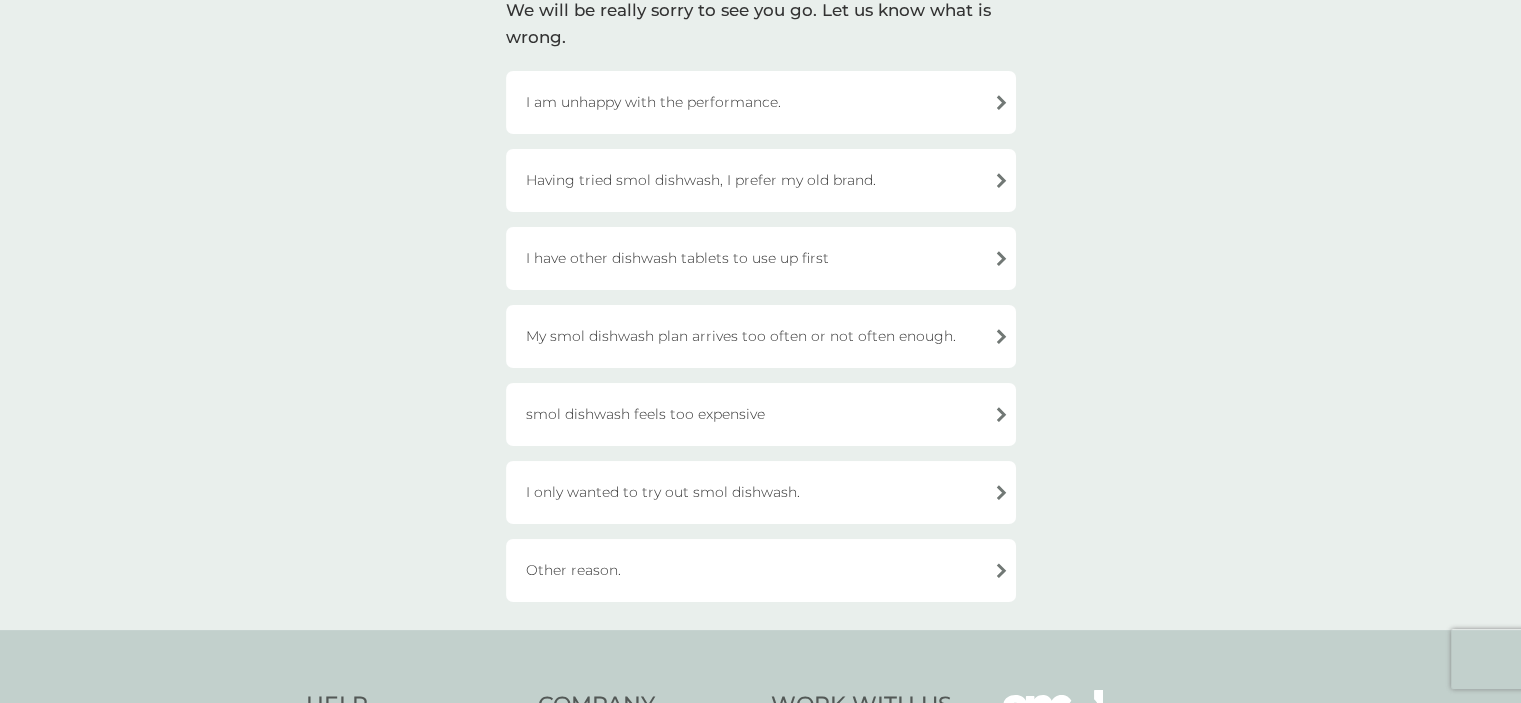 scroll, scrollTop: 172, scrollLeft: 0, axis: vertical 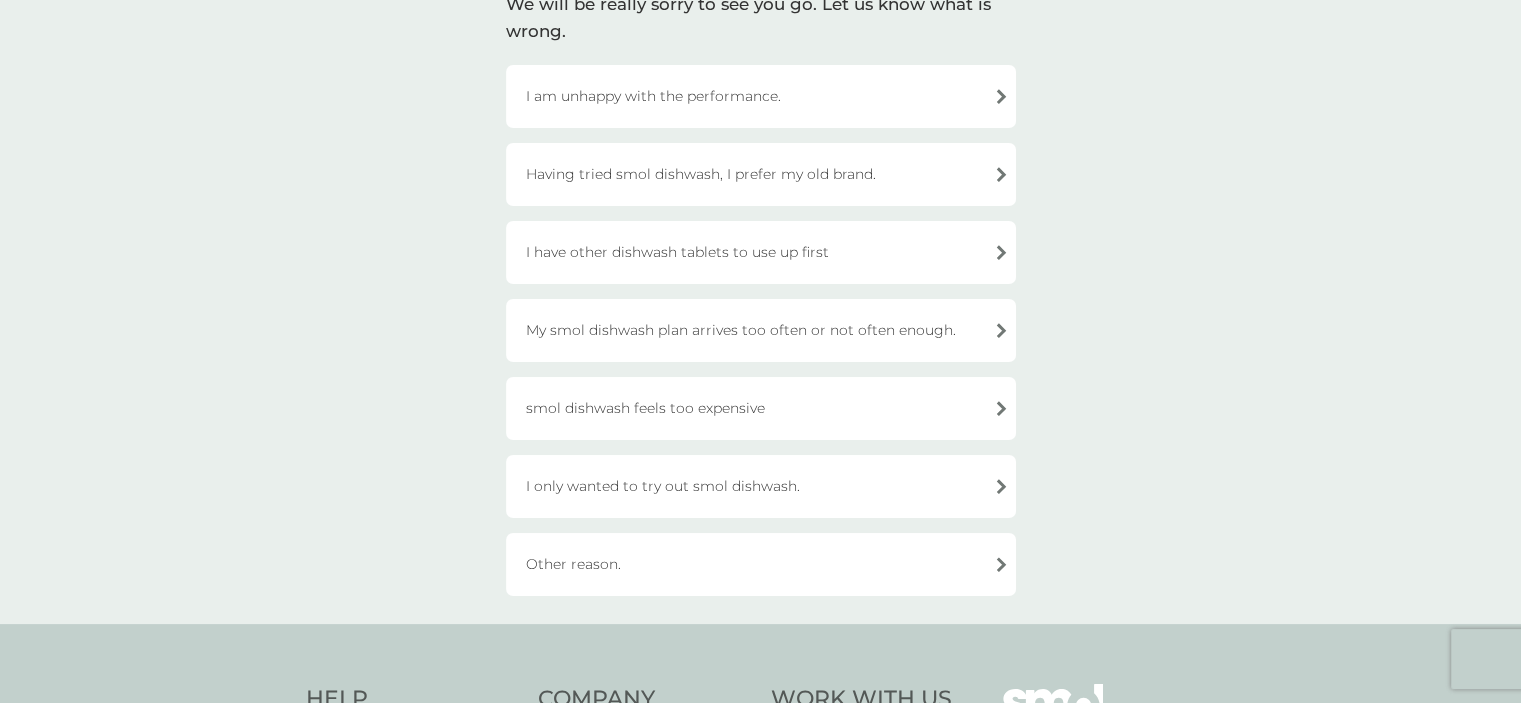 click on "smol dishwash feels too expensive" at bounding box center (761, 408) 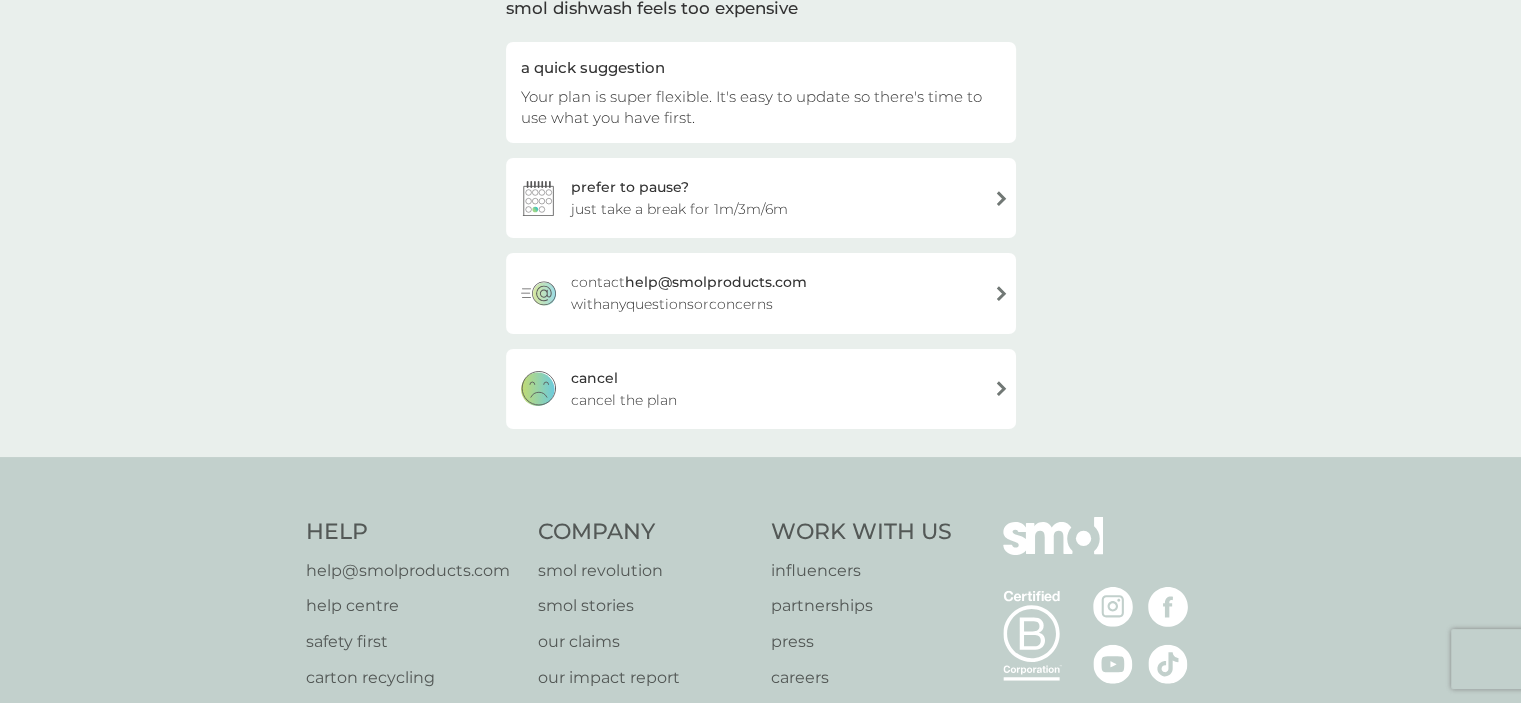 click on "cancel cancel the plan" at bounding box center (761, 389) 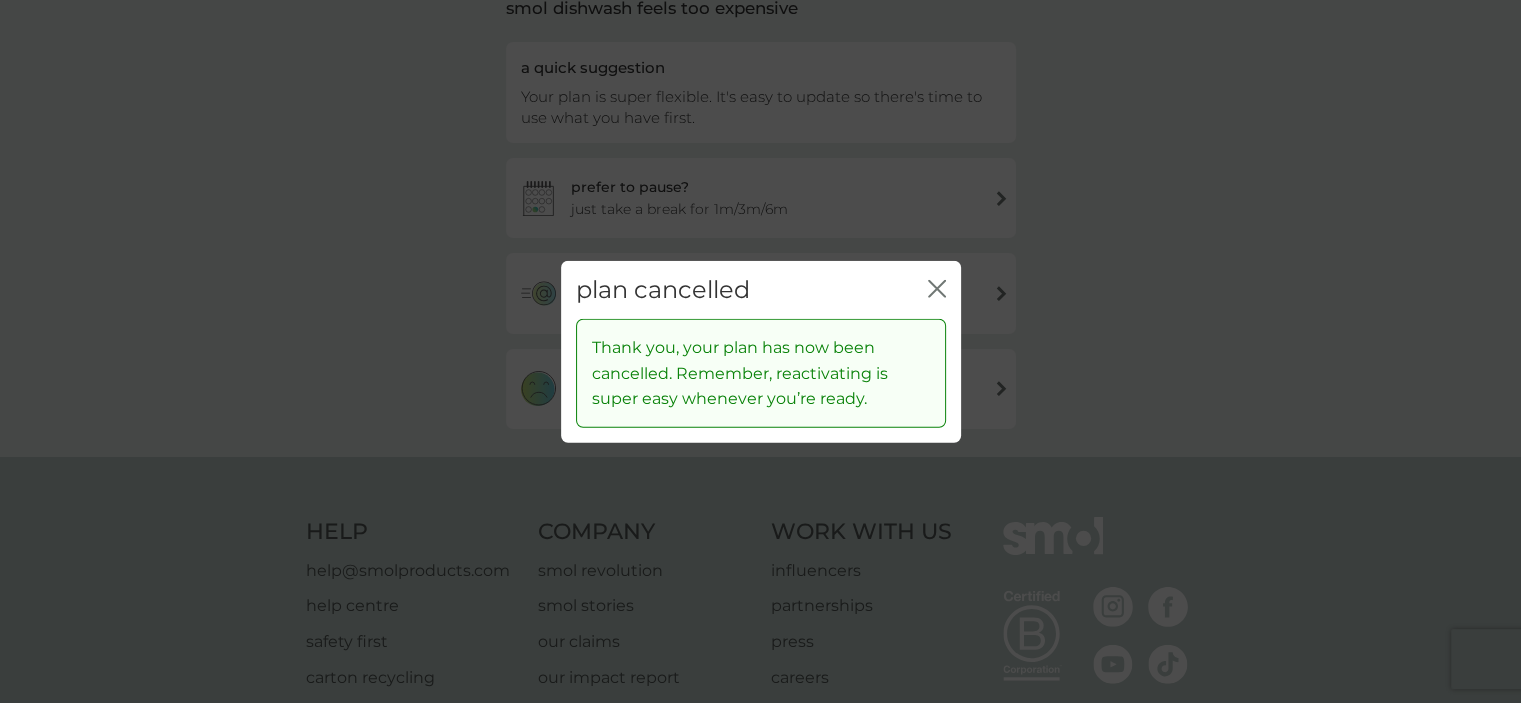 click 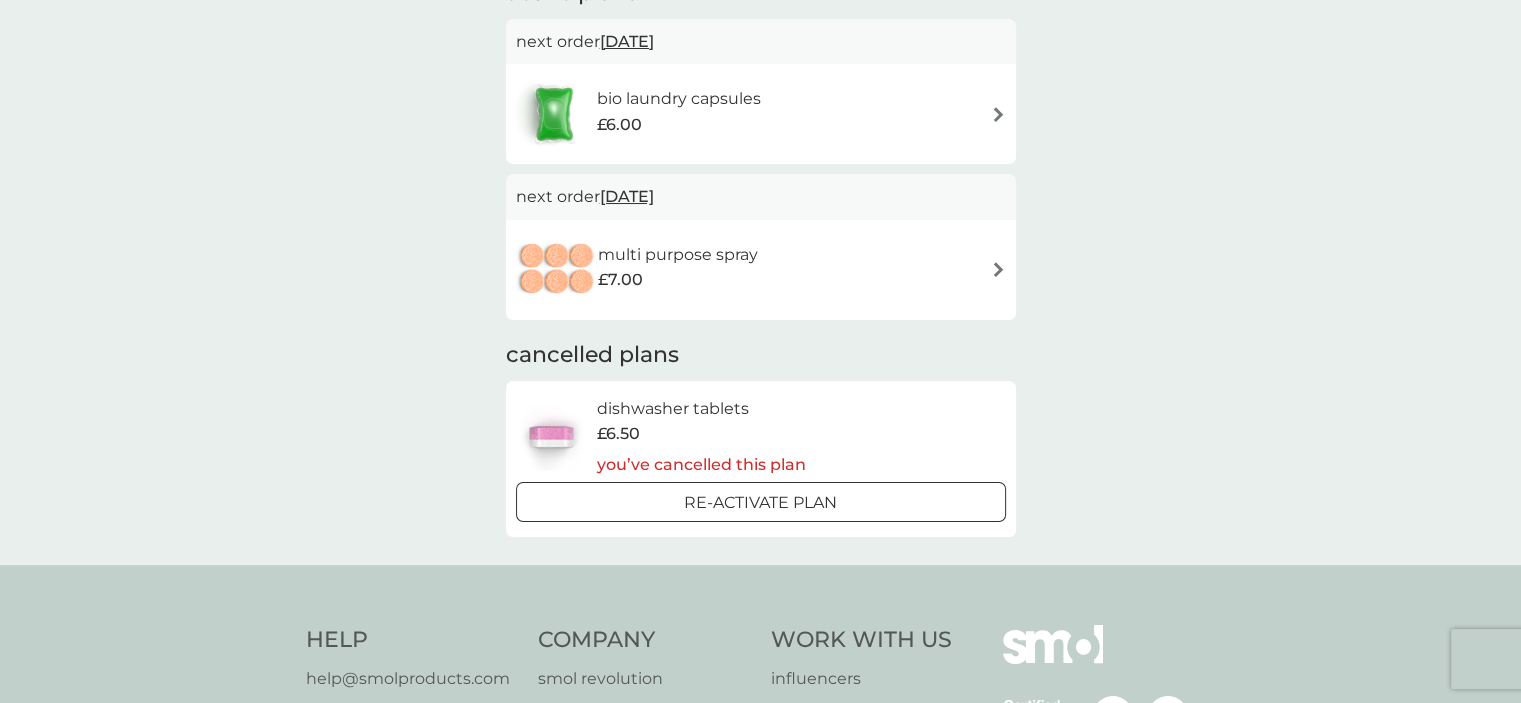 scroll, scrollTop: 0, scrollLeft: 0, axis: both 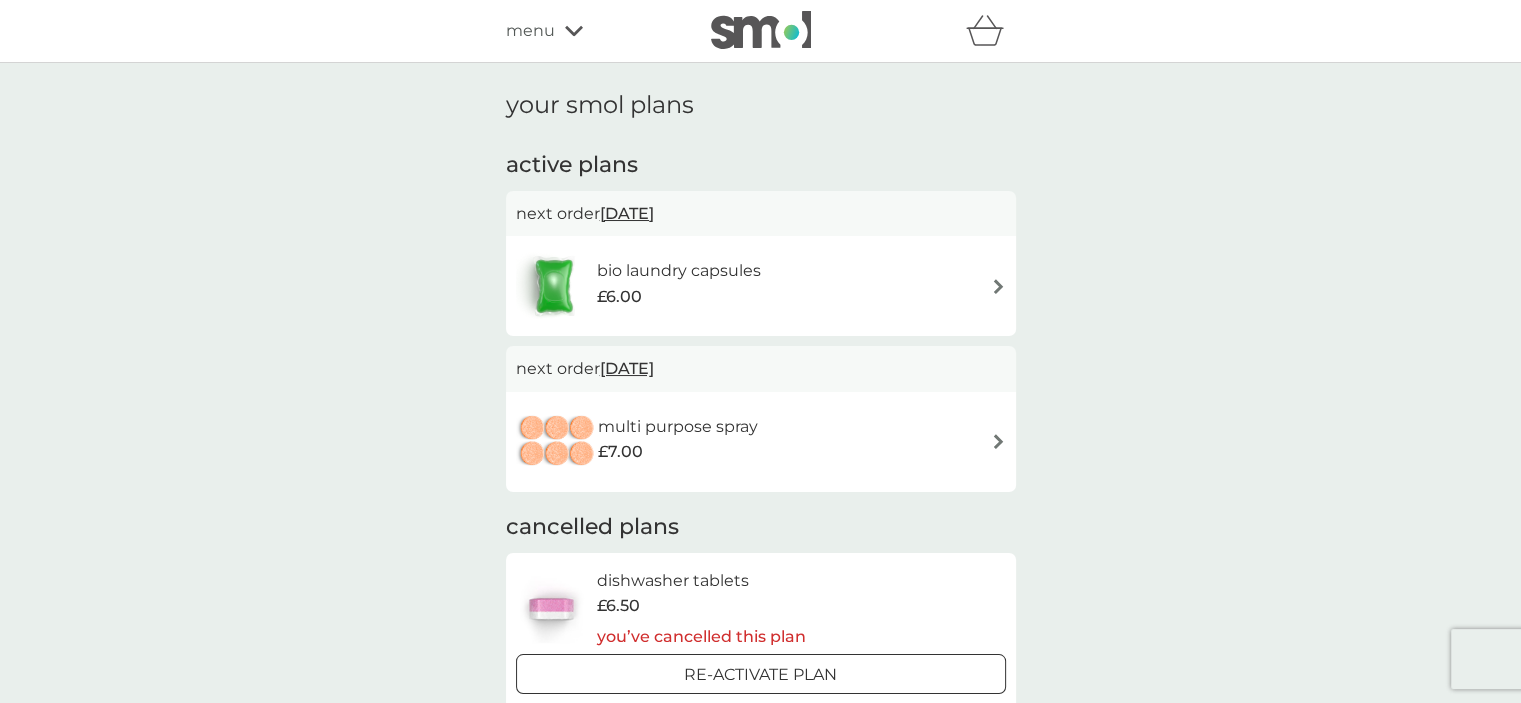 click at bounding box center [998, 441] 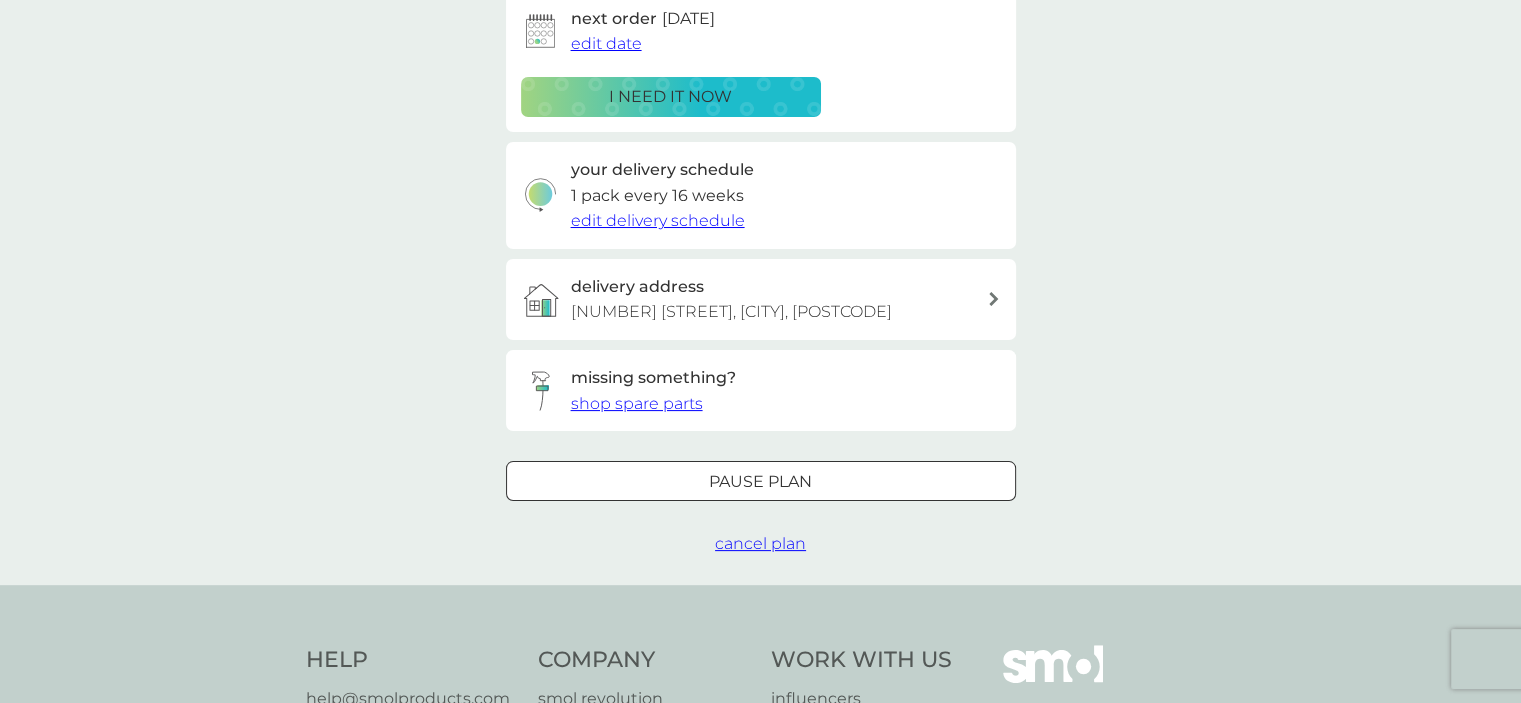 scroll, scrollTop: 356, scrollLeft: 0, axis: vertical 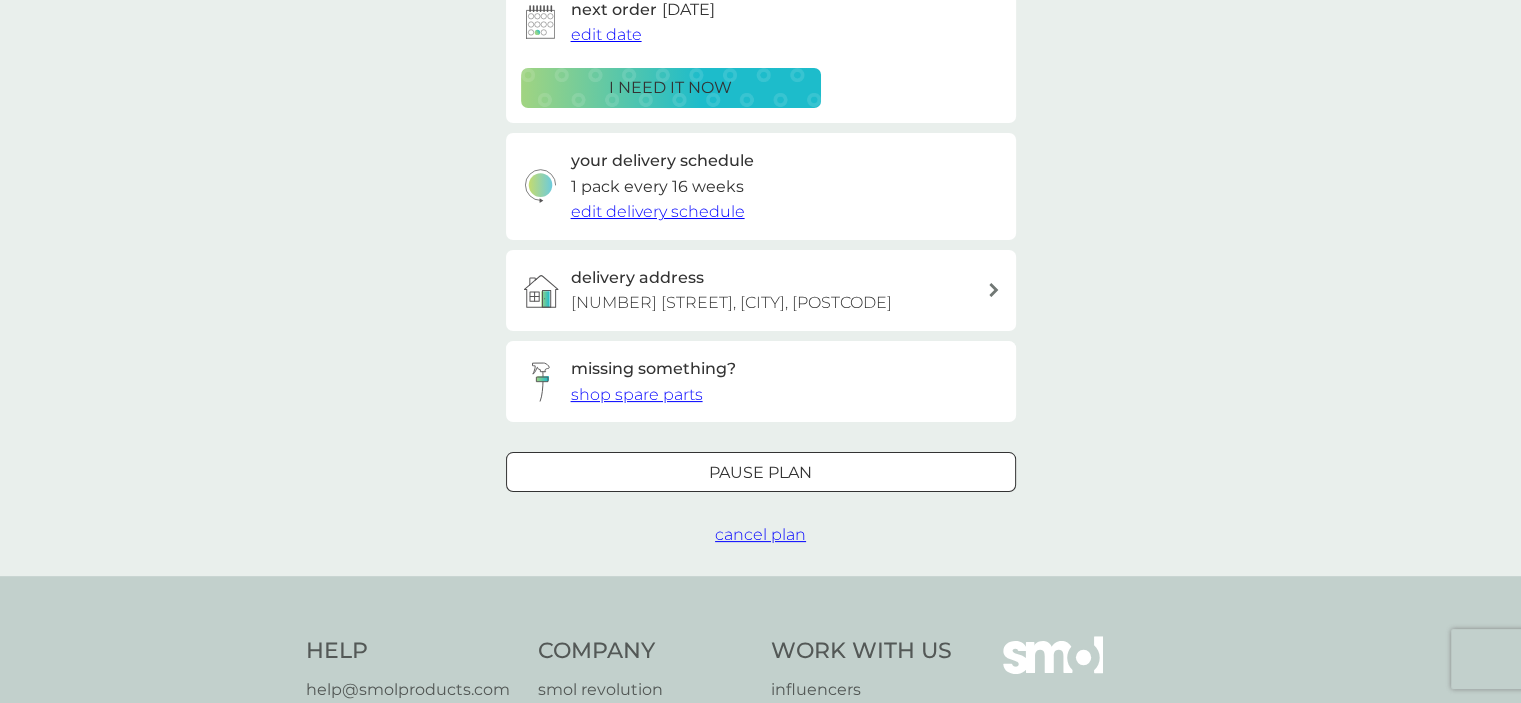 click on "cancel plan" at bounding box center [760, 534] 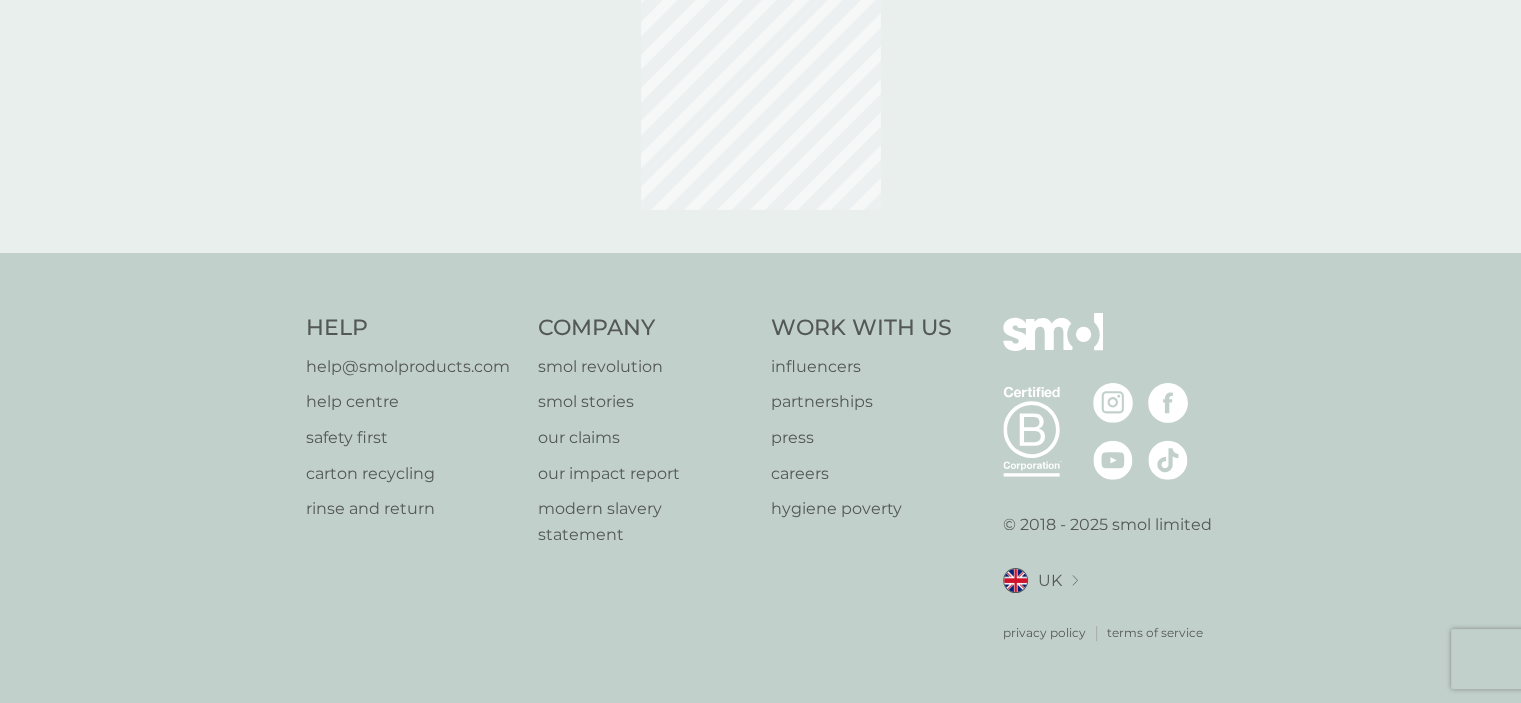 scroll, scrollTop: 0, scrollLeft: 0, axis: both 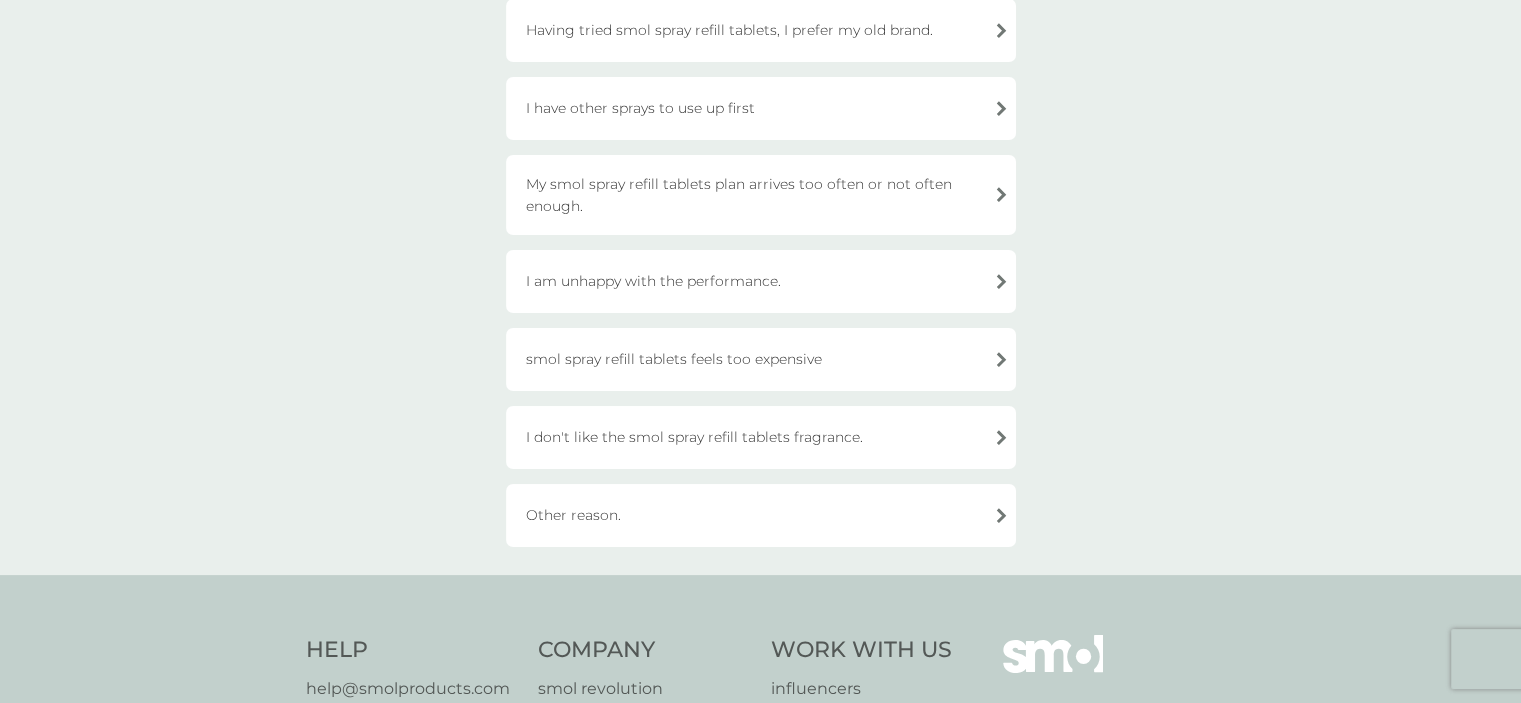 click on "smol spray refill tablets feels too expensive" at bounding box center (761, 359) 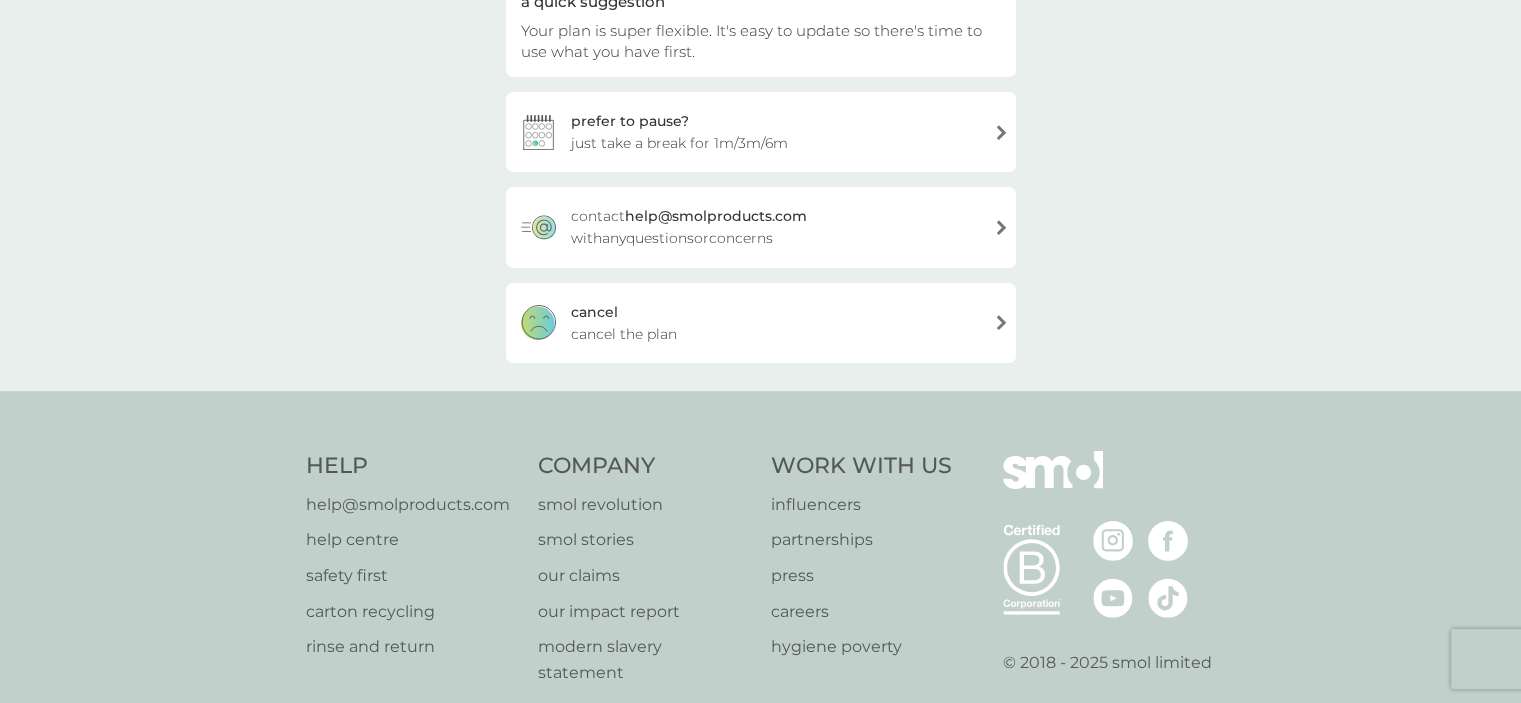click on "cancel cancel the plan" at bounding box center [761, 323] 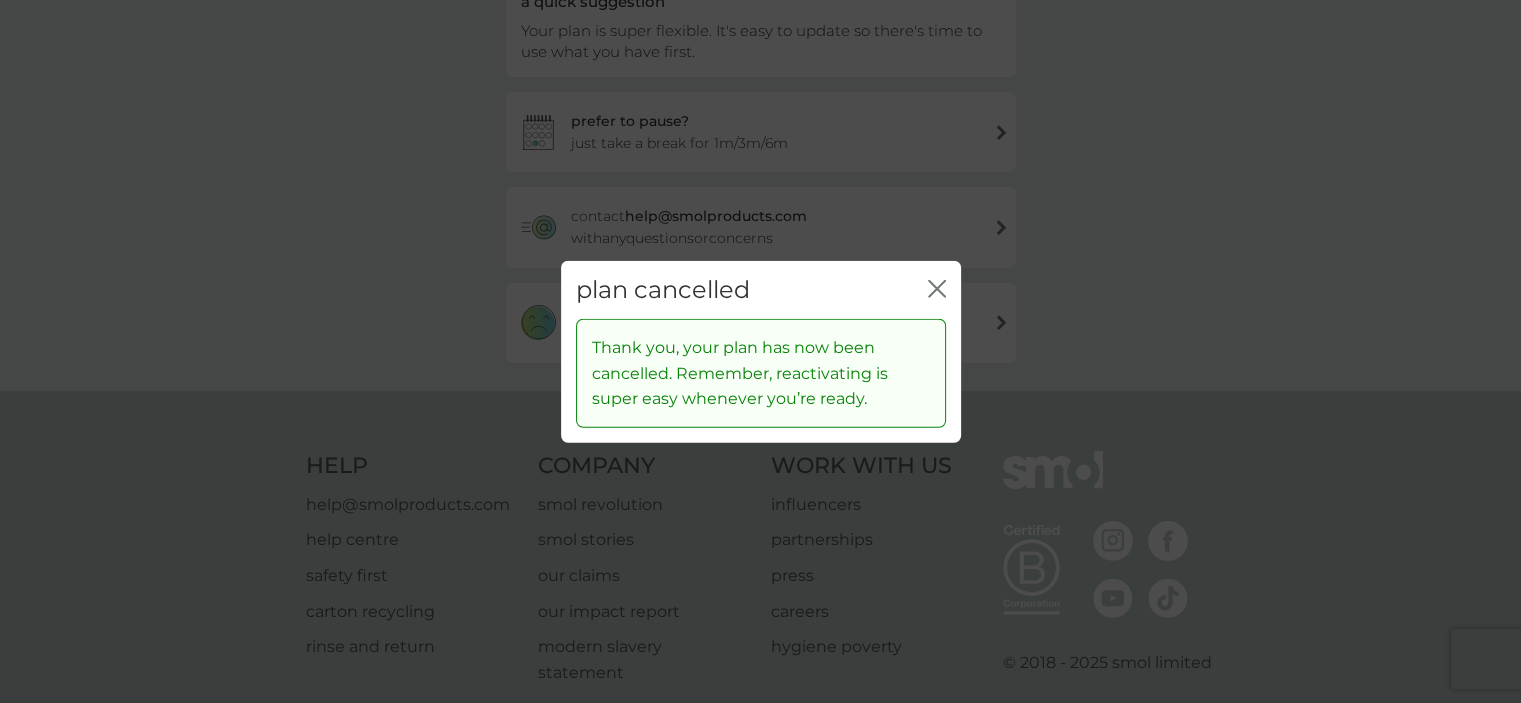 click 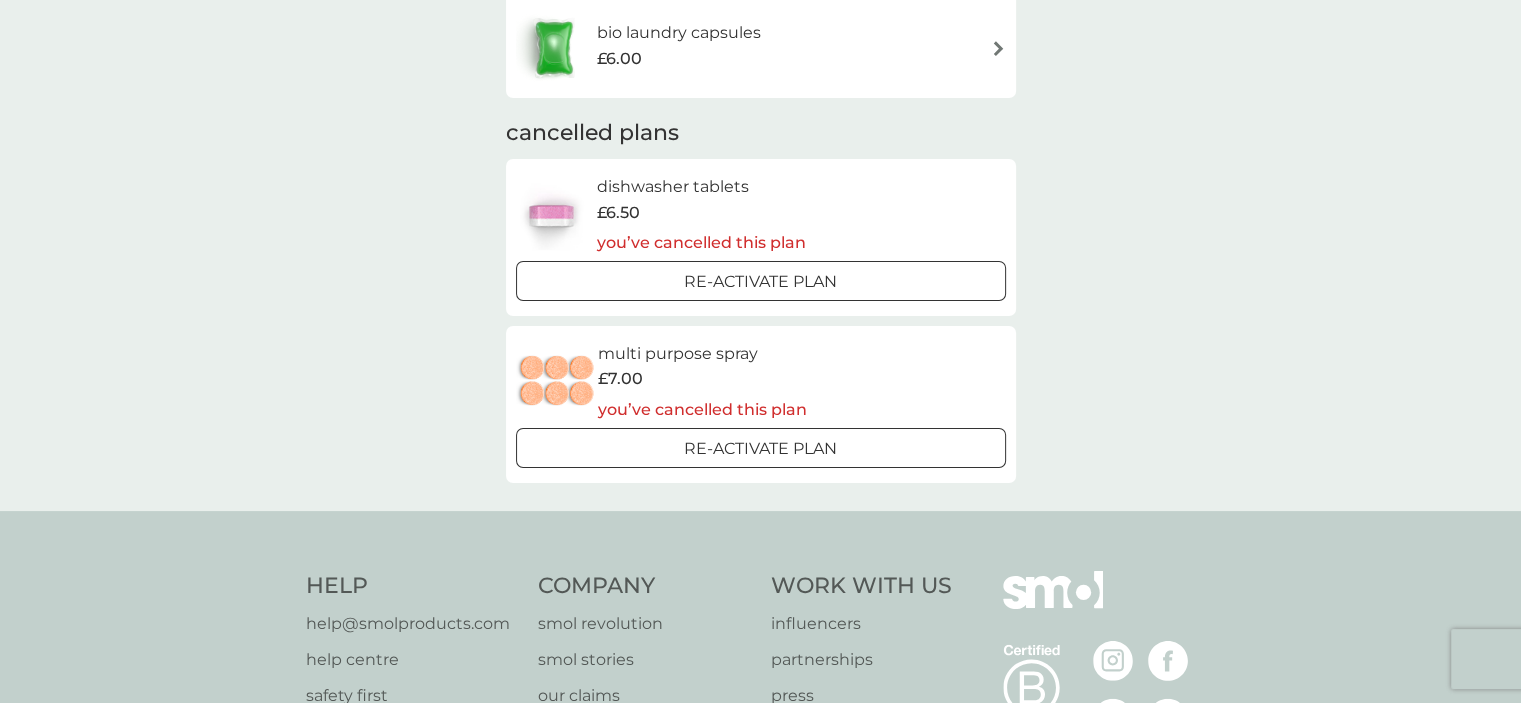 scroll, scrollTop: 0, scrollLeft: 0, axis: both 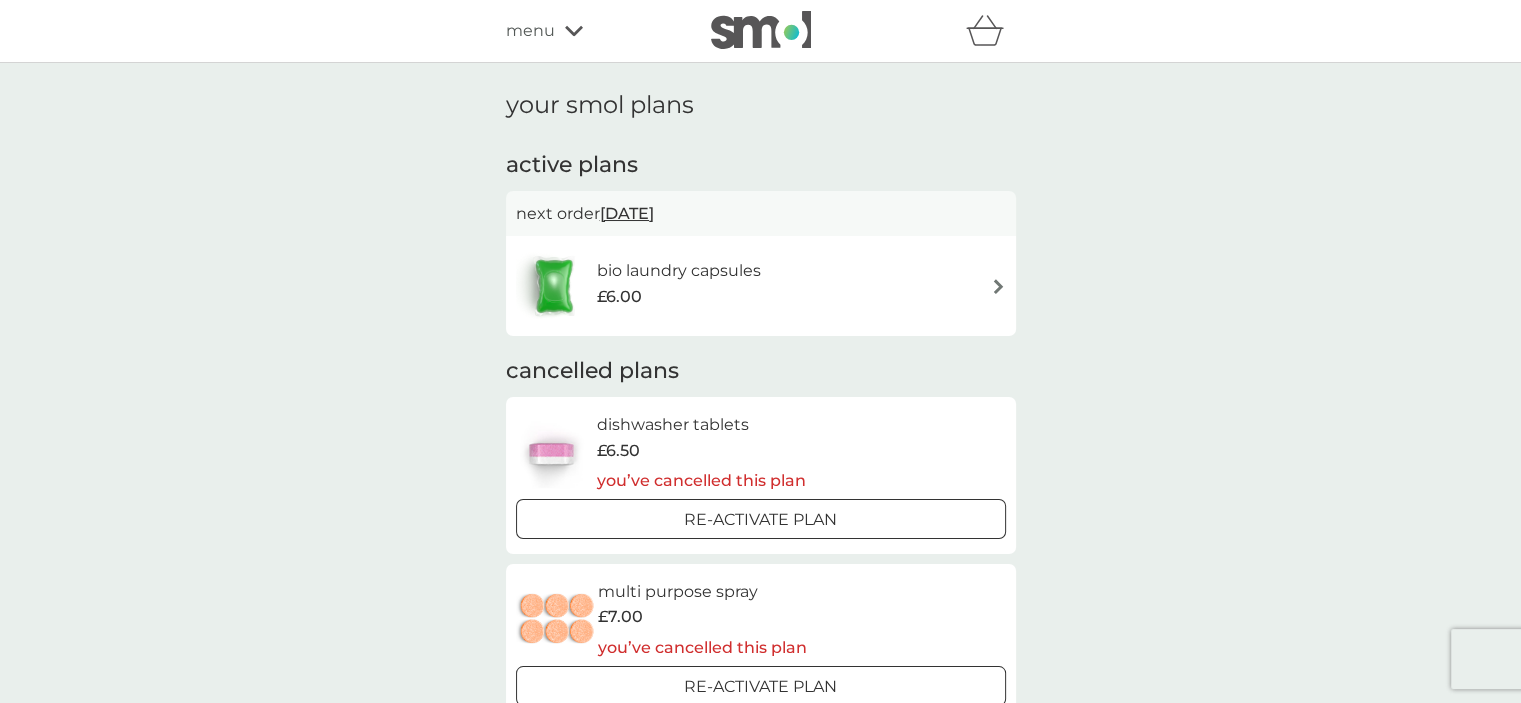 click on "your smol plans active plans next order  [DATE] bio laundry capsules £6.00 cancelled plans dishwasher tablets £6.50 you’ve cancelled this plan Re-activate Plan multi purpose spray £7.00 you’ve cancelled this plan Re-activate Plan" at bounding box center [760, 406] 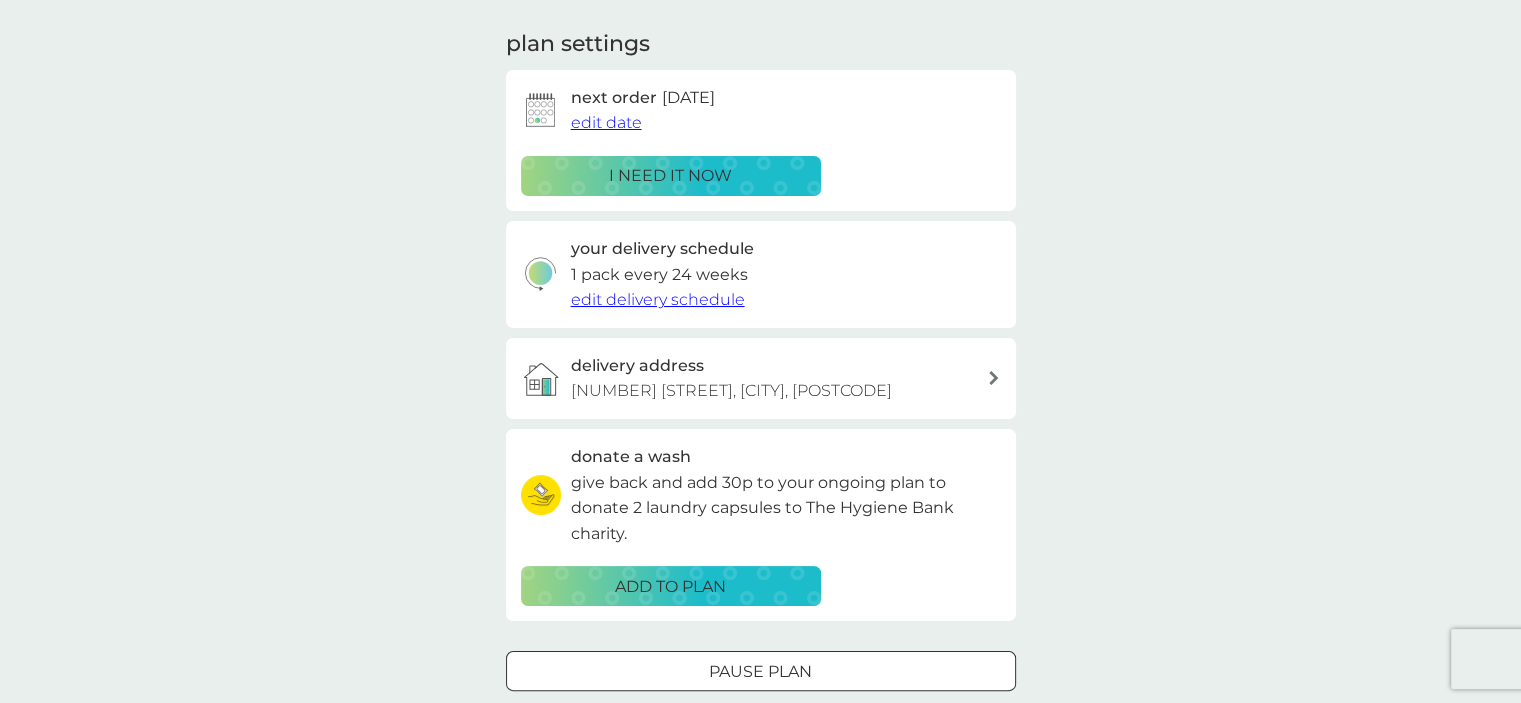 scroll, scrollTop: 346, scrollLeft: 0, axis: vertical 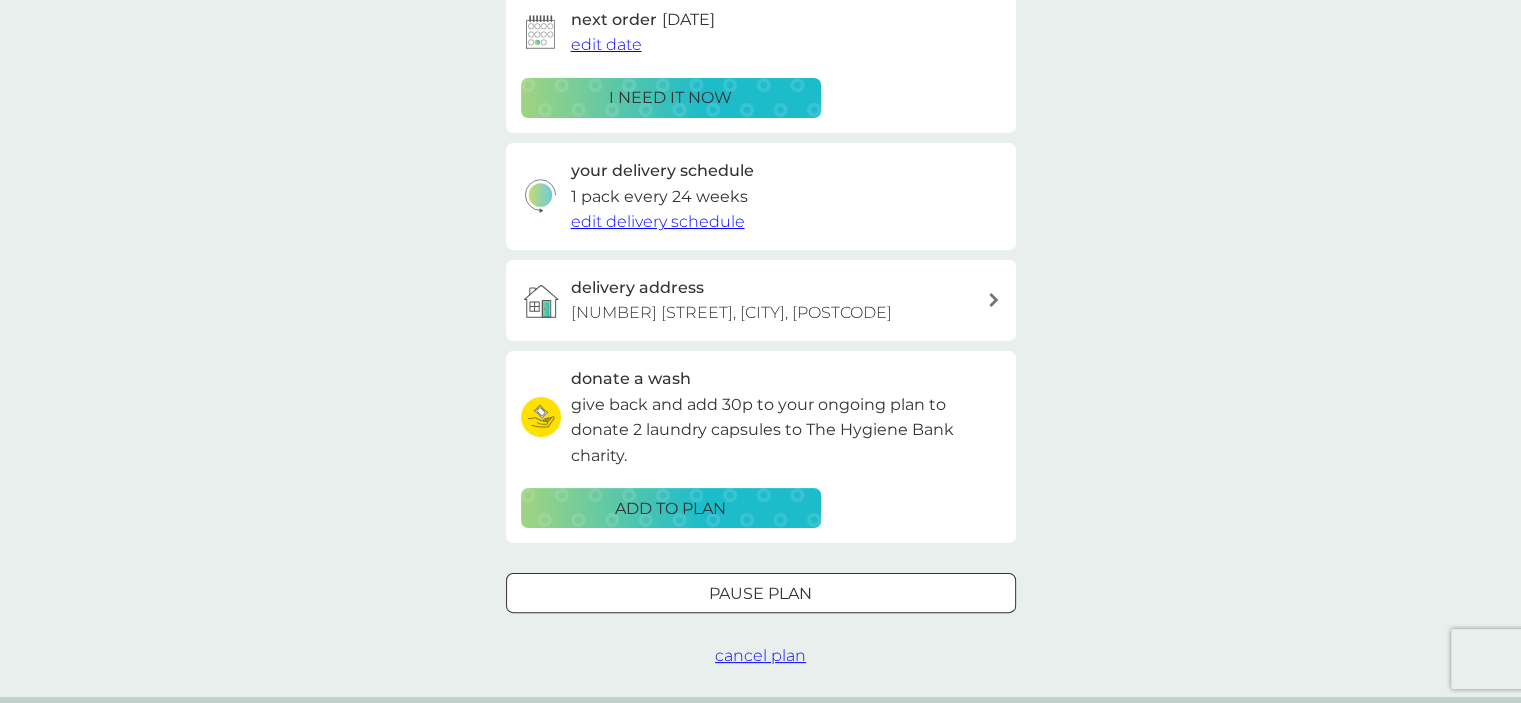 click on "cancel plan" at bounding box center (760, 655) 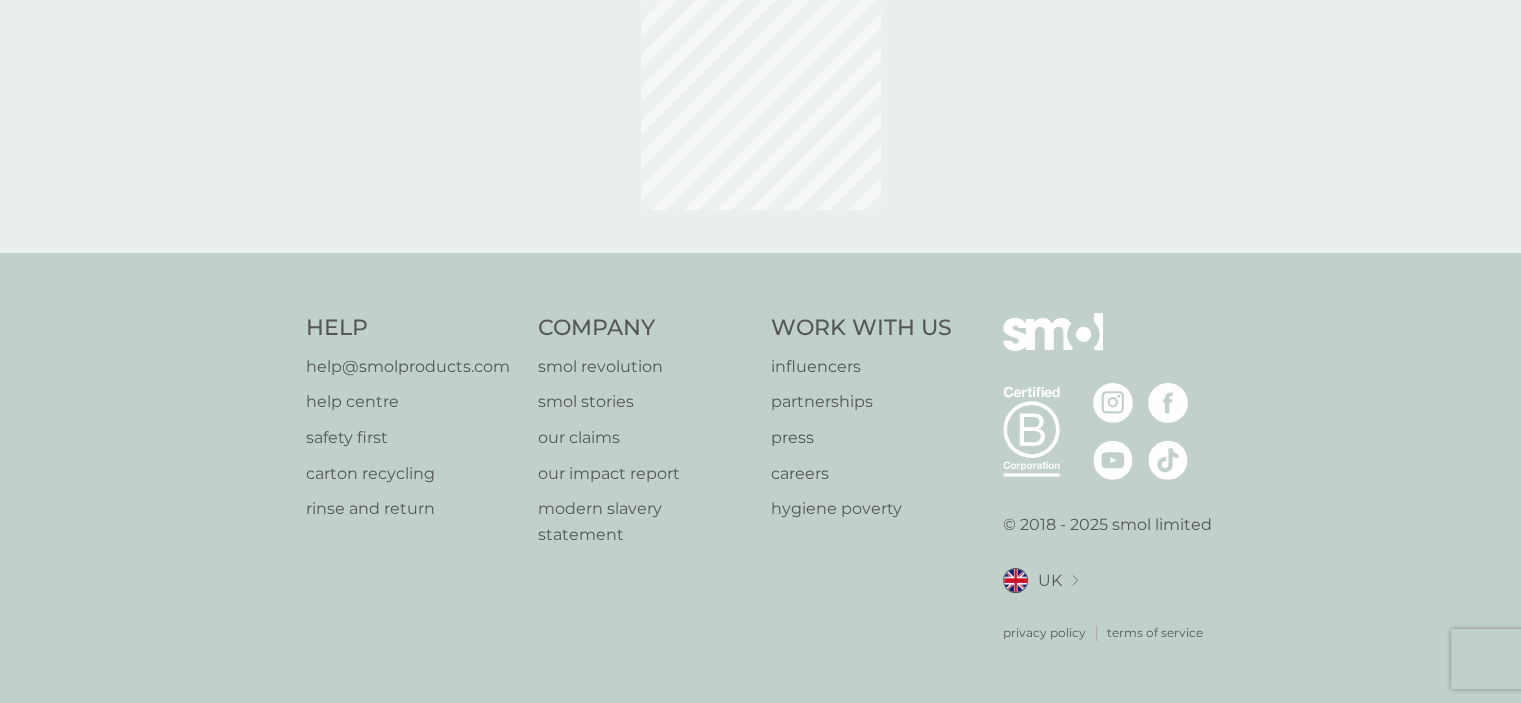 scroll, scrollTop: 0, scrollLeft: 0, axis: both 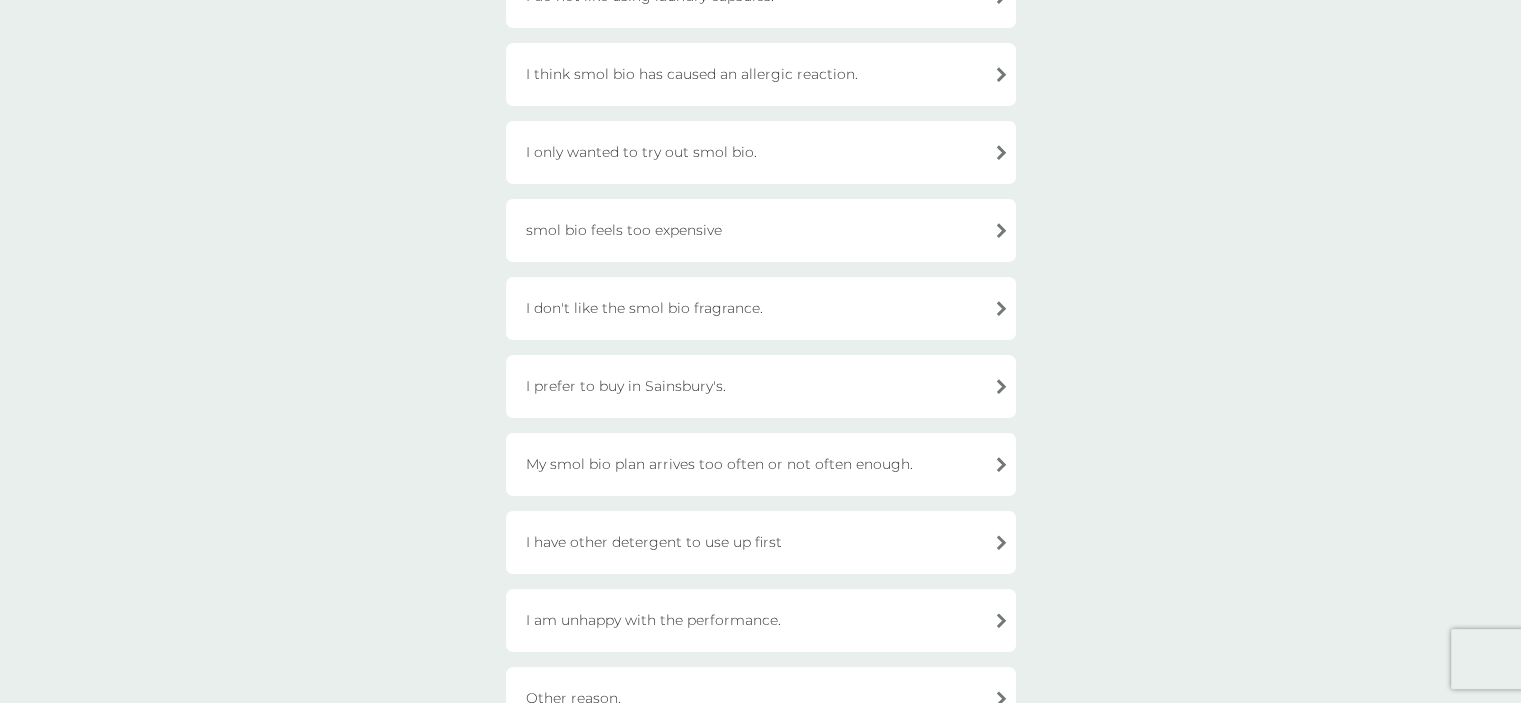 click on "smol bio feels too expensive" at bounding box center (761, 230) 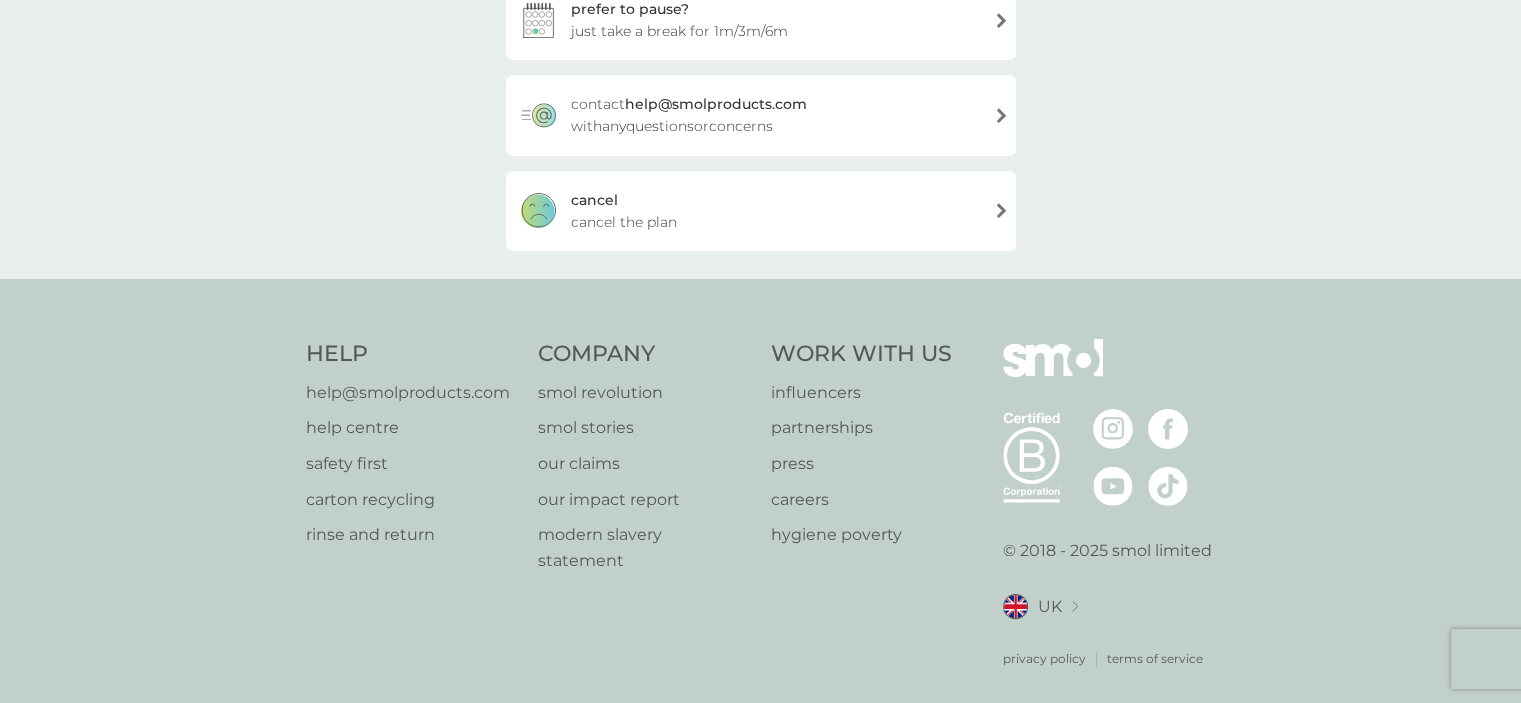 click on "cancel cancel the plan" at bounding box center [761, 211] 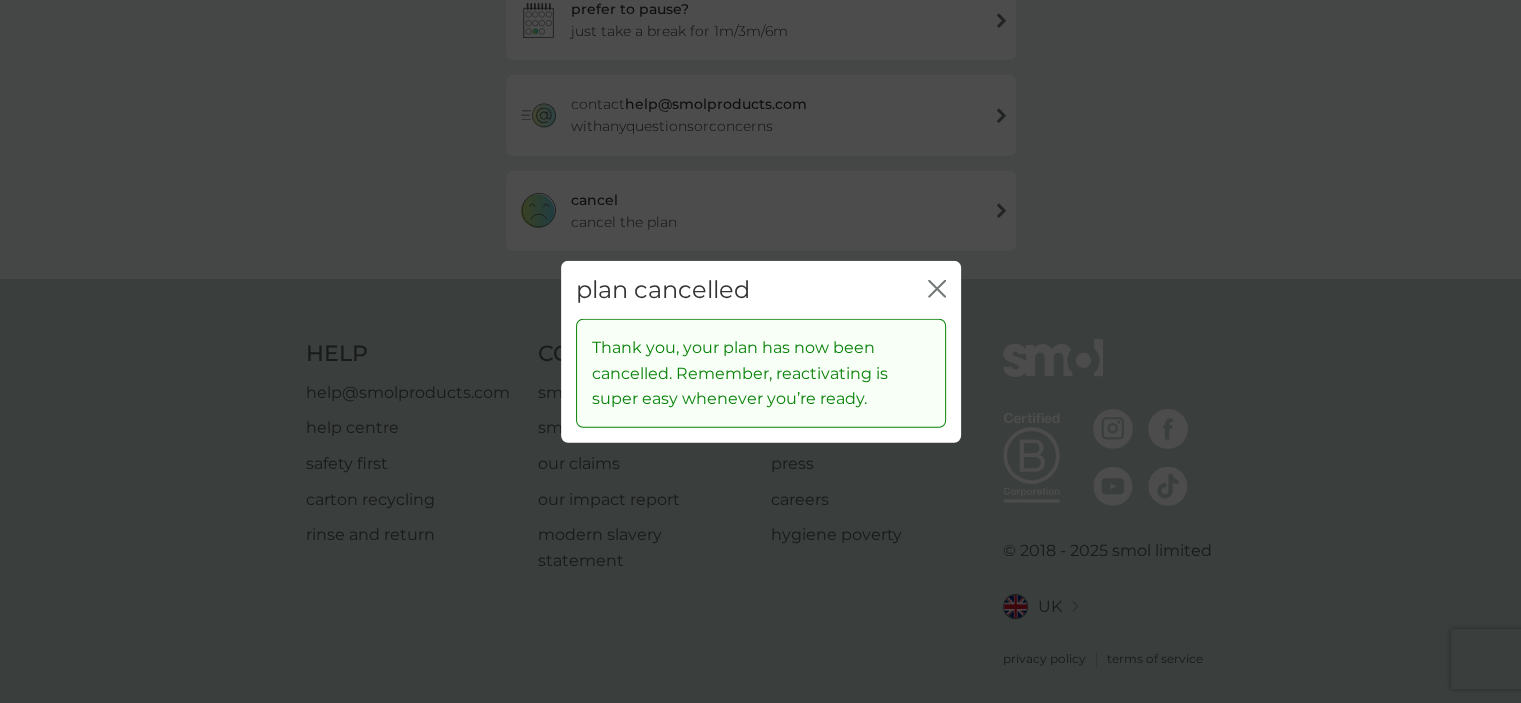 click 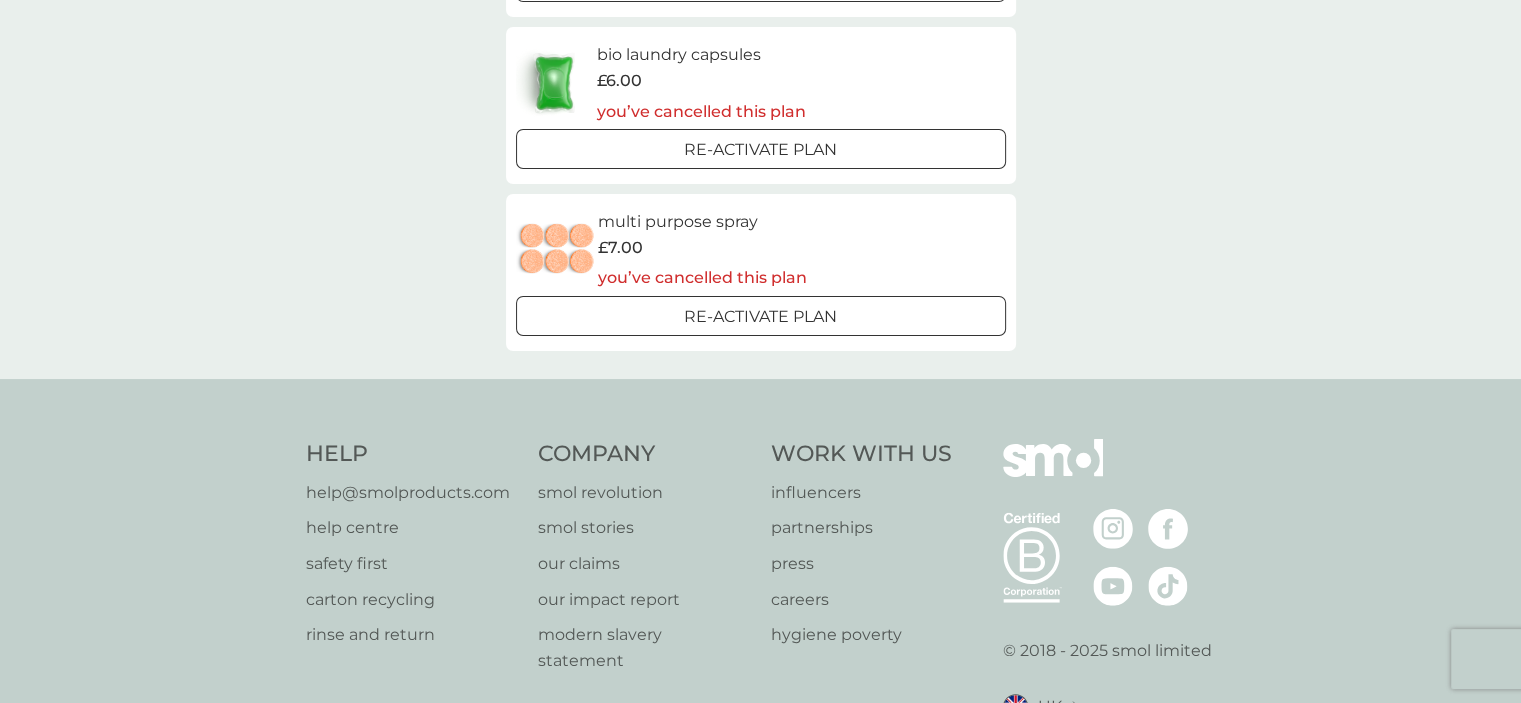 scroll, scrollTop: 0, scrollLeft: 0, axis: both 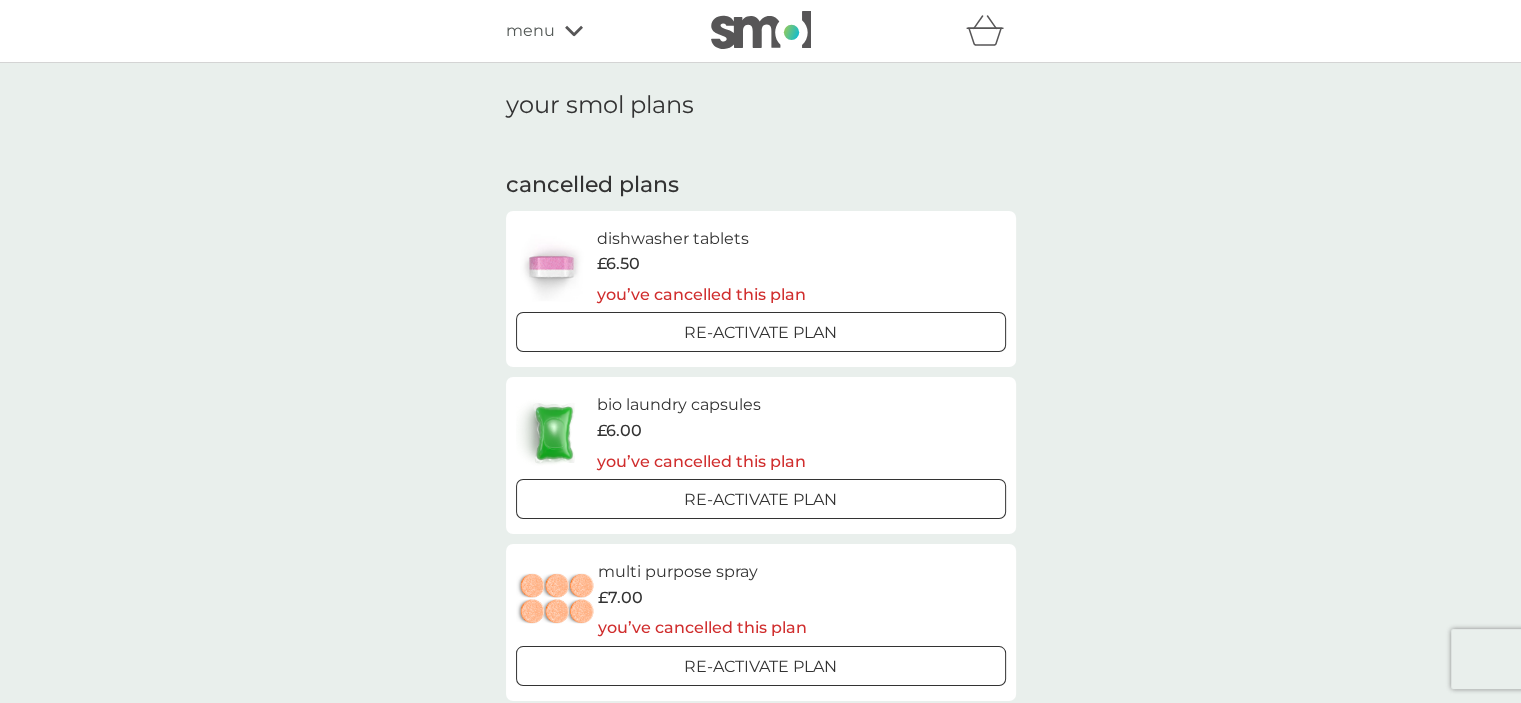 click on "menu" at bounding box center [530, 31] 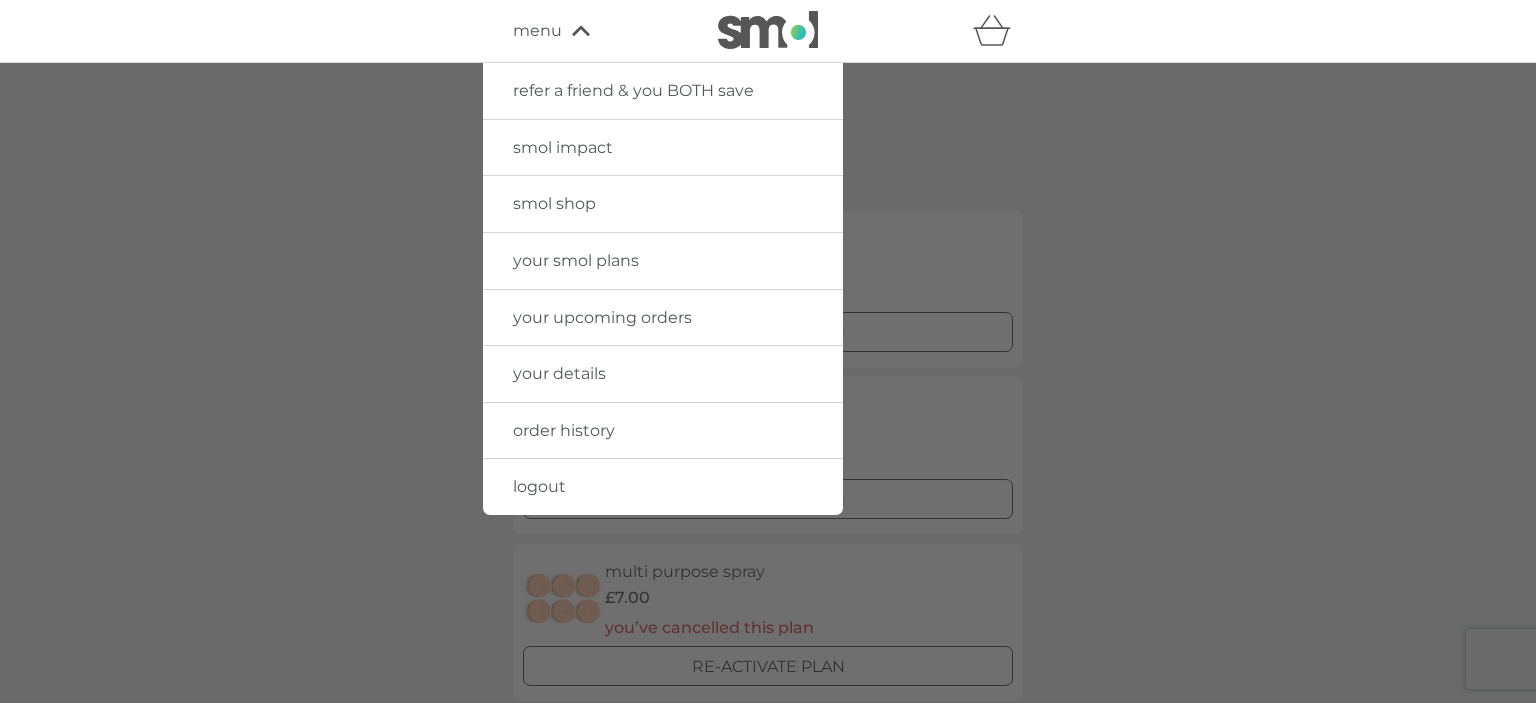 click on "order history" at bounding box center (564, 430) 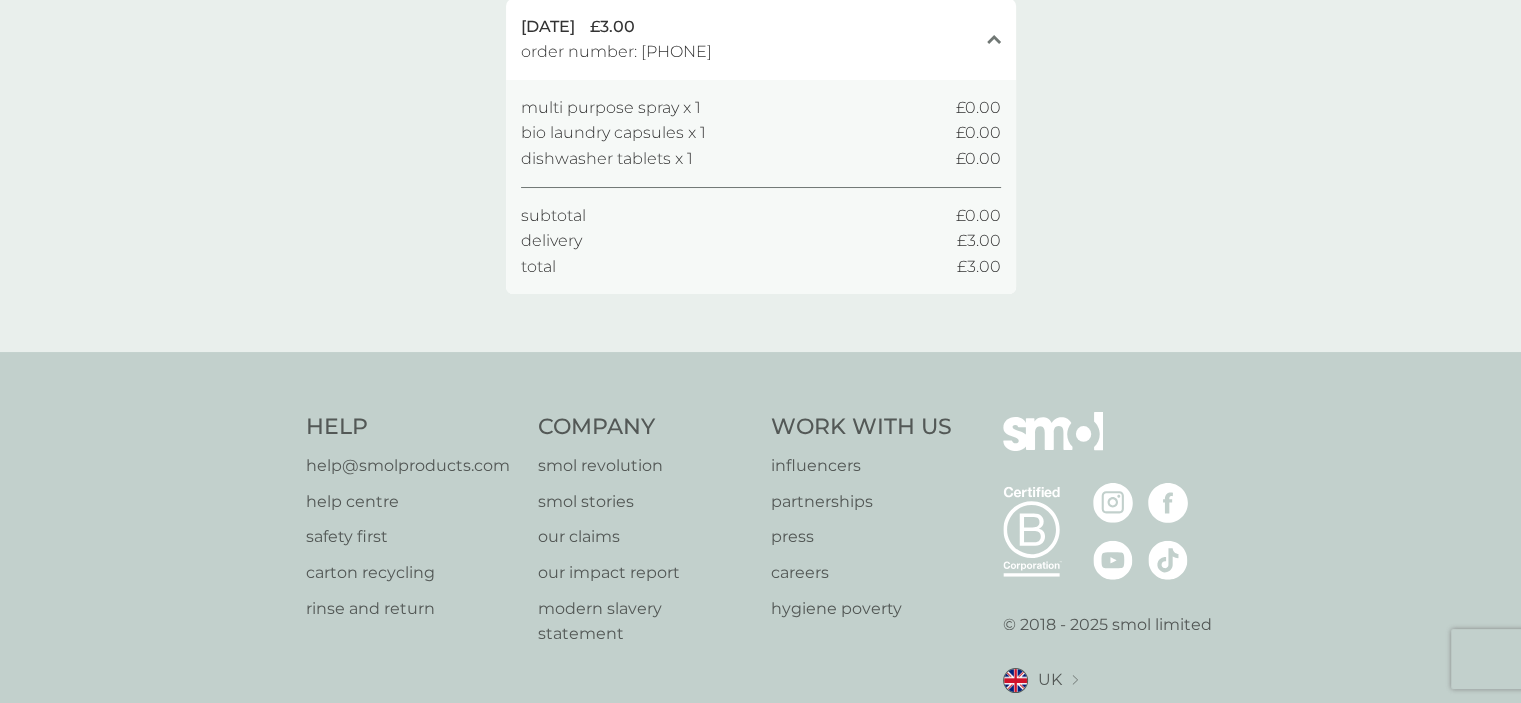 scroll, scrollTop: 0, scrollLeft: 0, axis: both 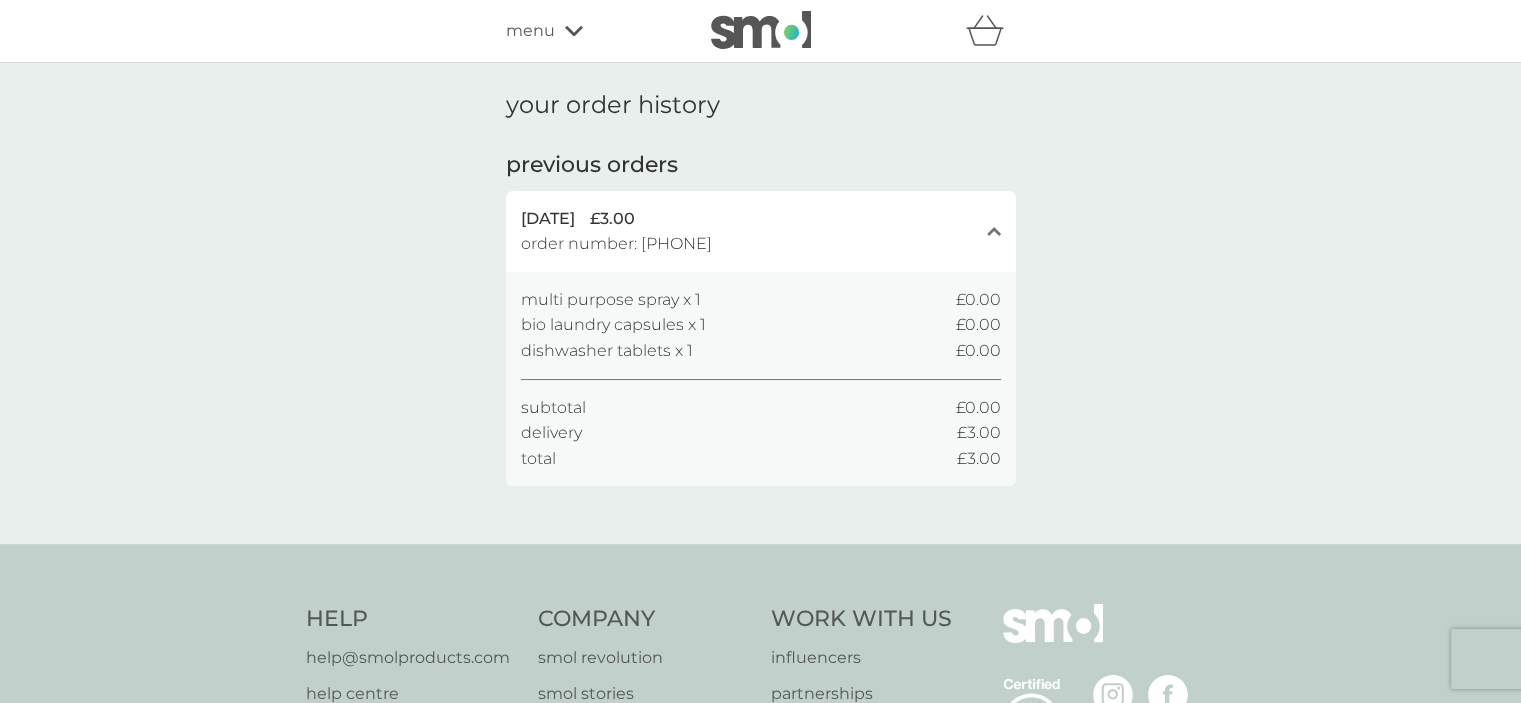 click at bounding box center [761, 30] 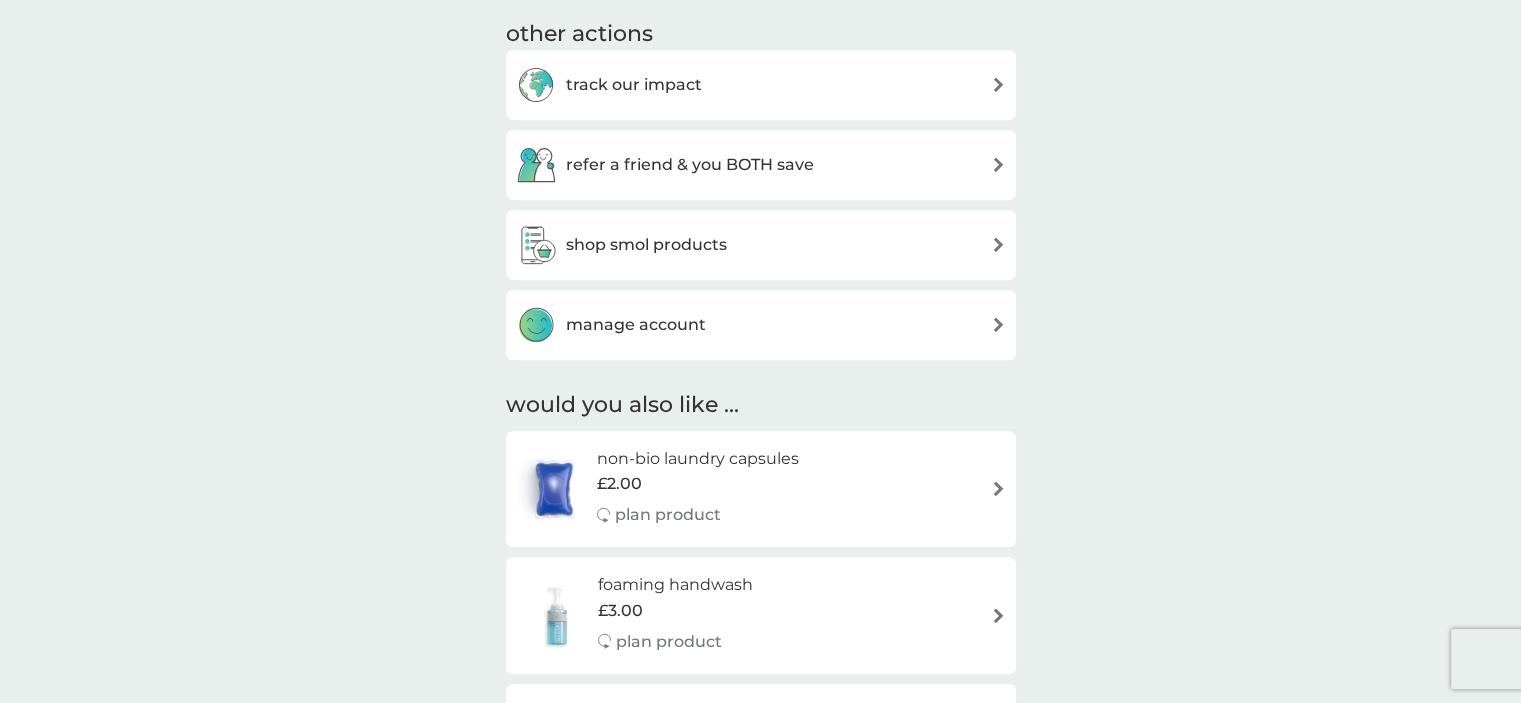 scroll, scrollTop: 1093, scrollLeft: 0, axis: vertical 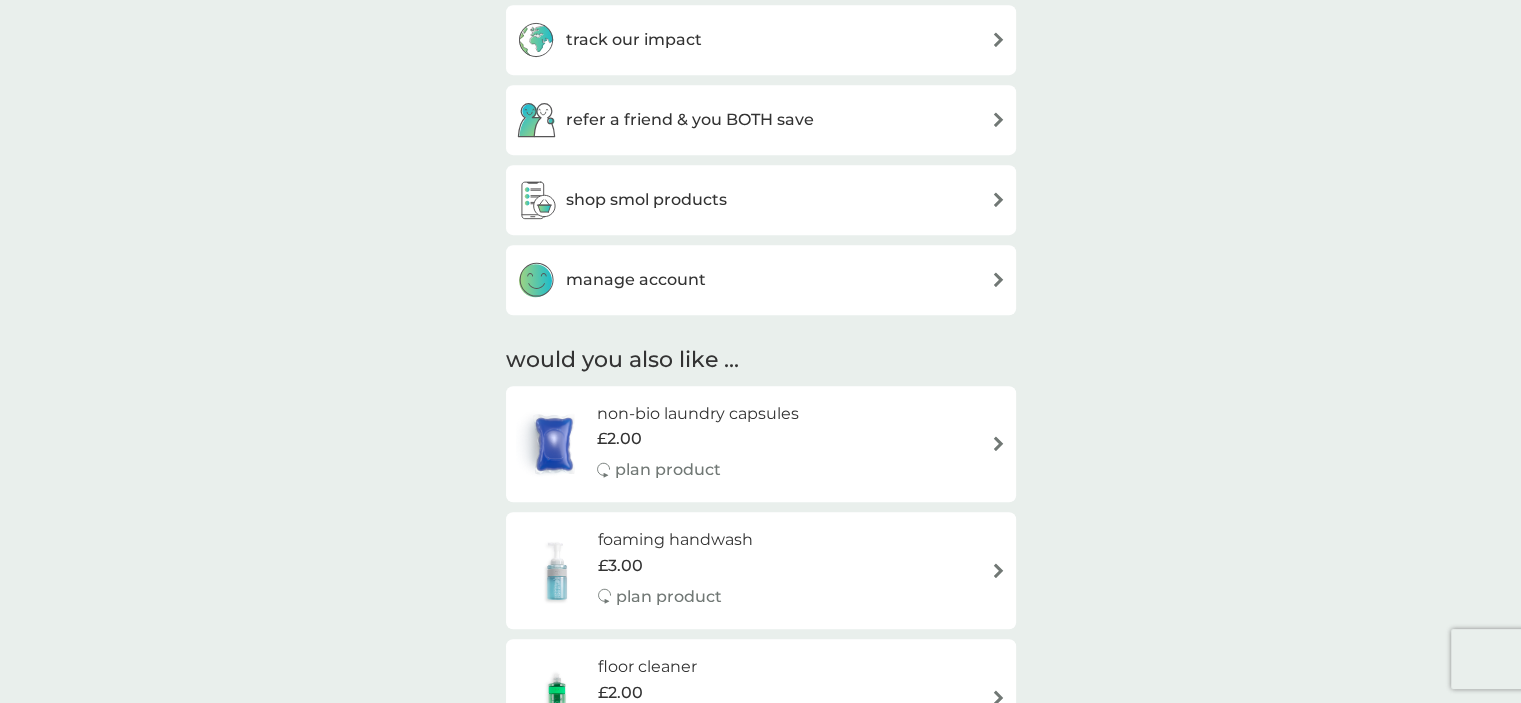 click at bounding box center [998, 279] 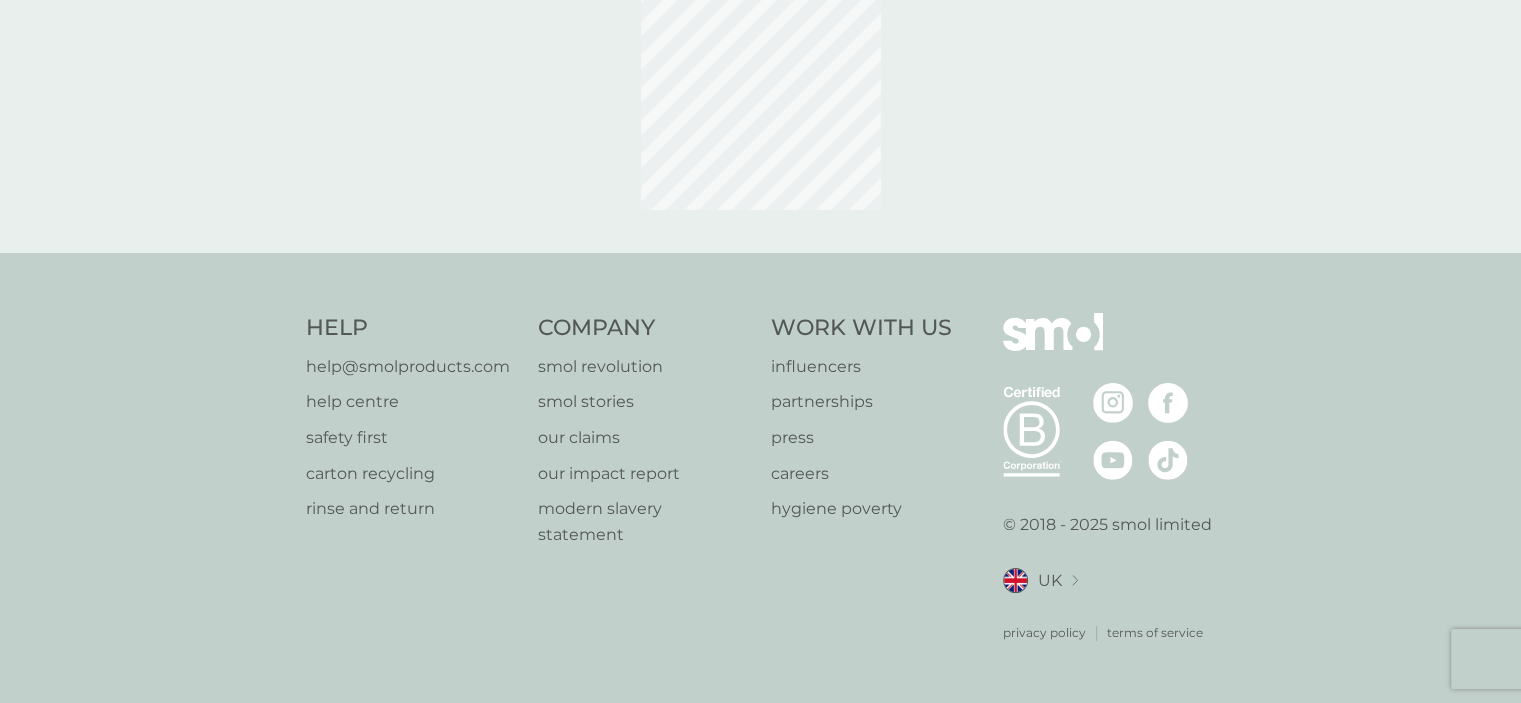 scroll, scrollTop: 0, scrollLeft: 0, axis: both 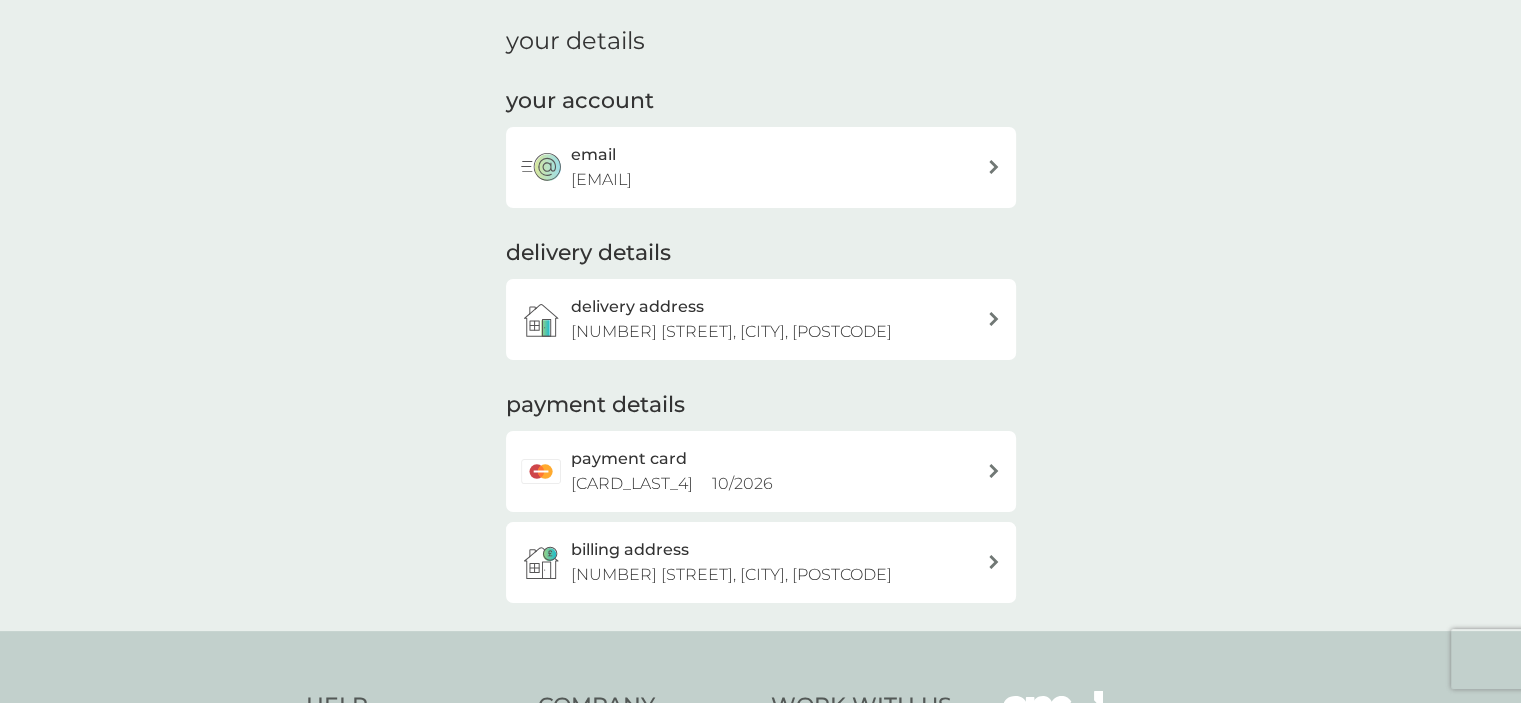 click on "email [EMAIL]" at bounding box center (779, 167) 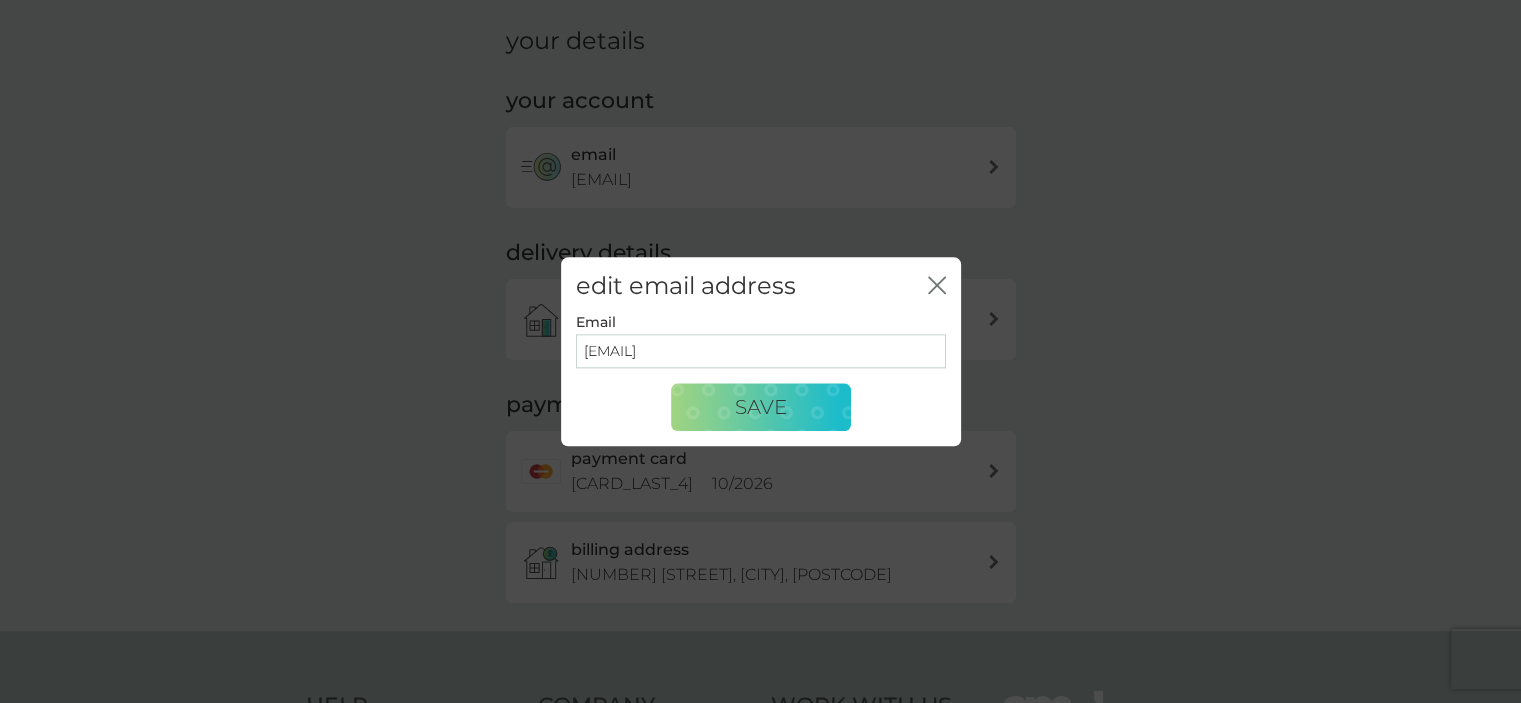 click on "close" 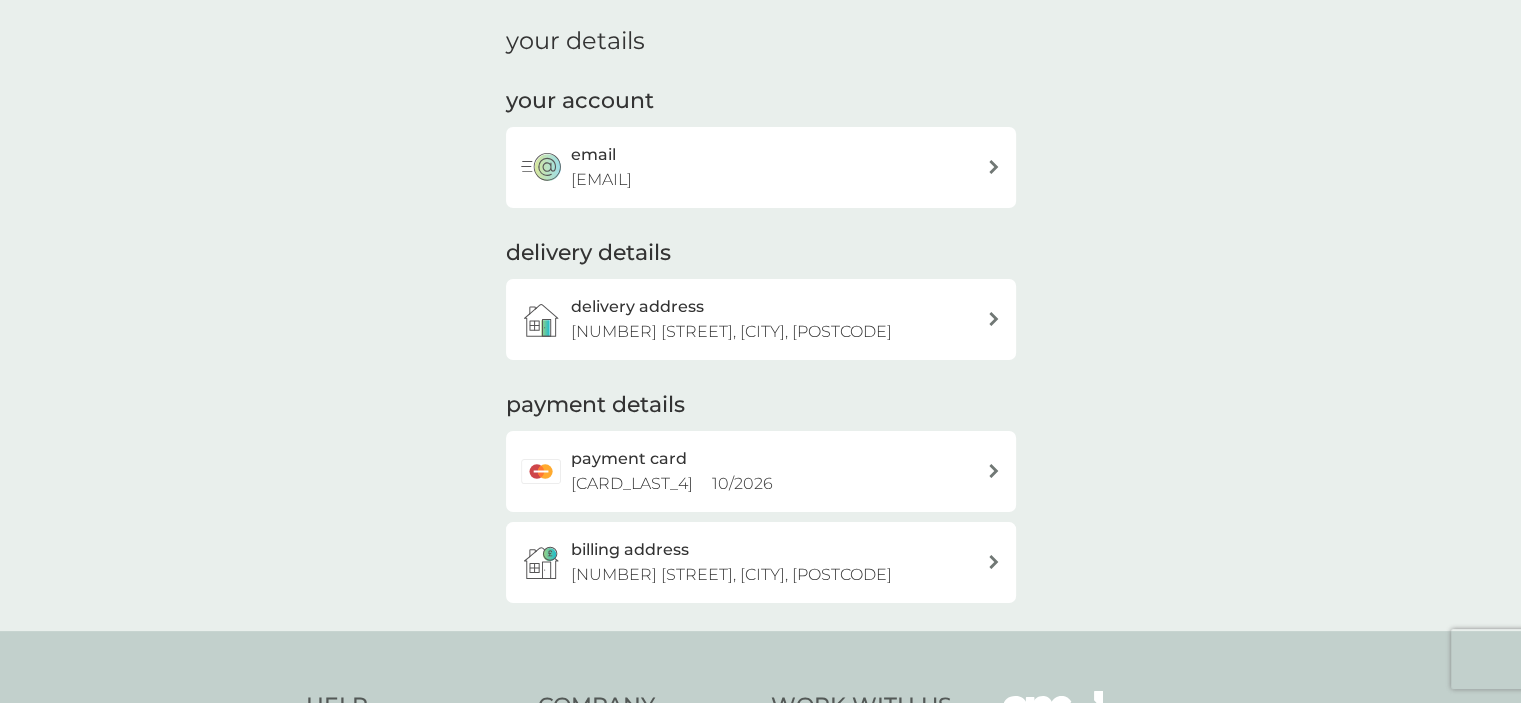 click on "delivery address [NUMBER] [STREET], [CITY], [POSTCODE]" at bounding box center (779, 319) 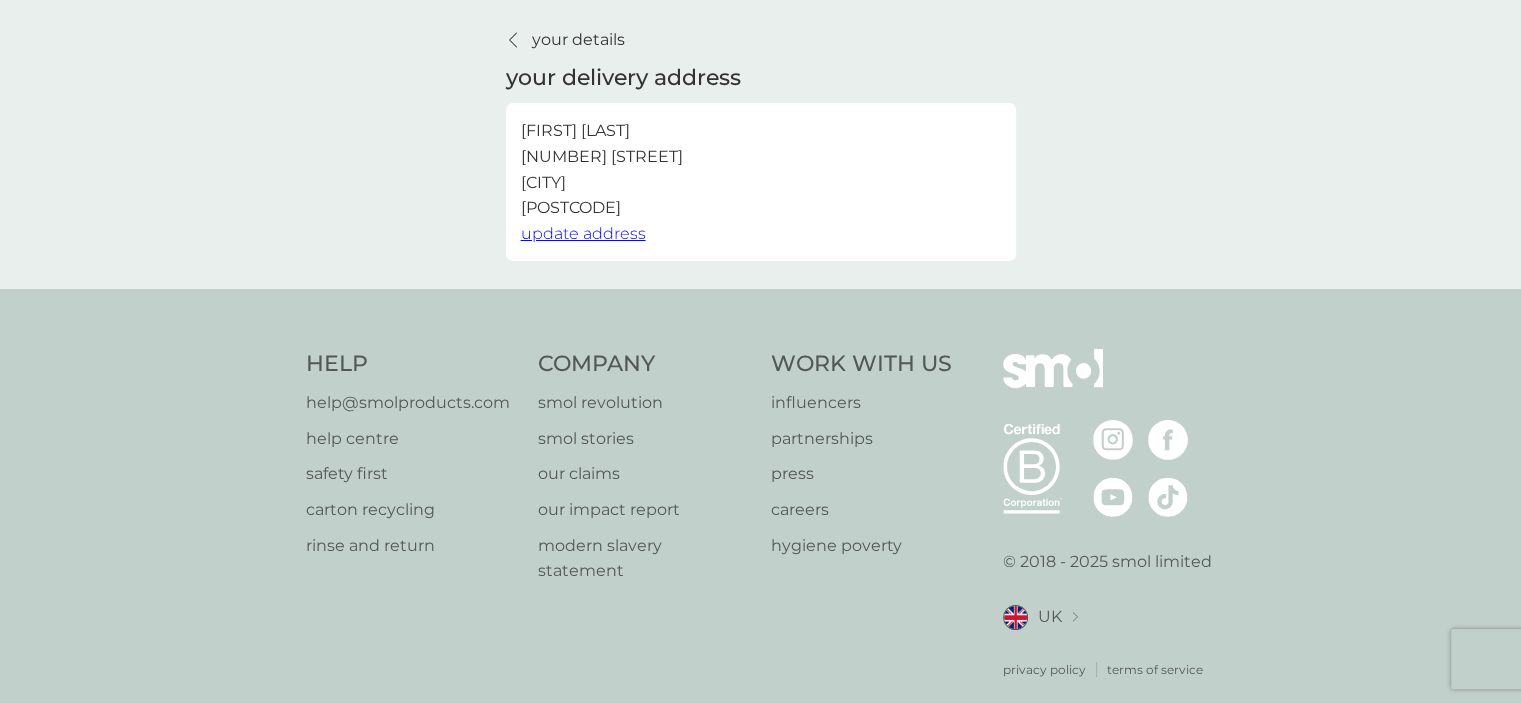scroll, scrollTop: 0, scrollLeft: 0, axis: both 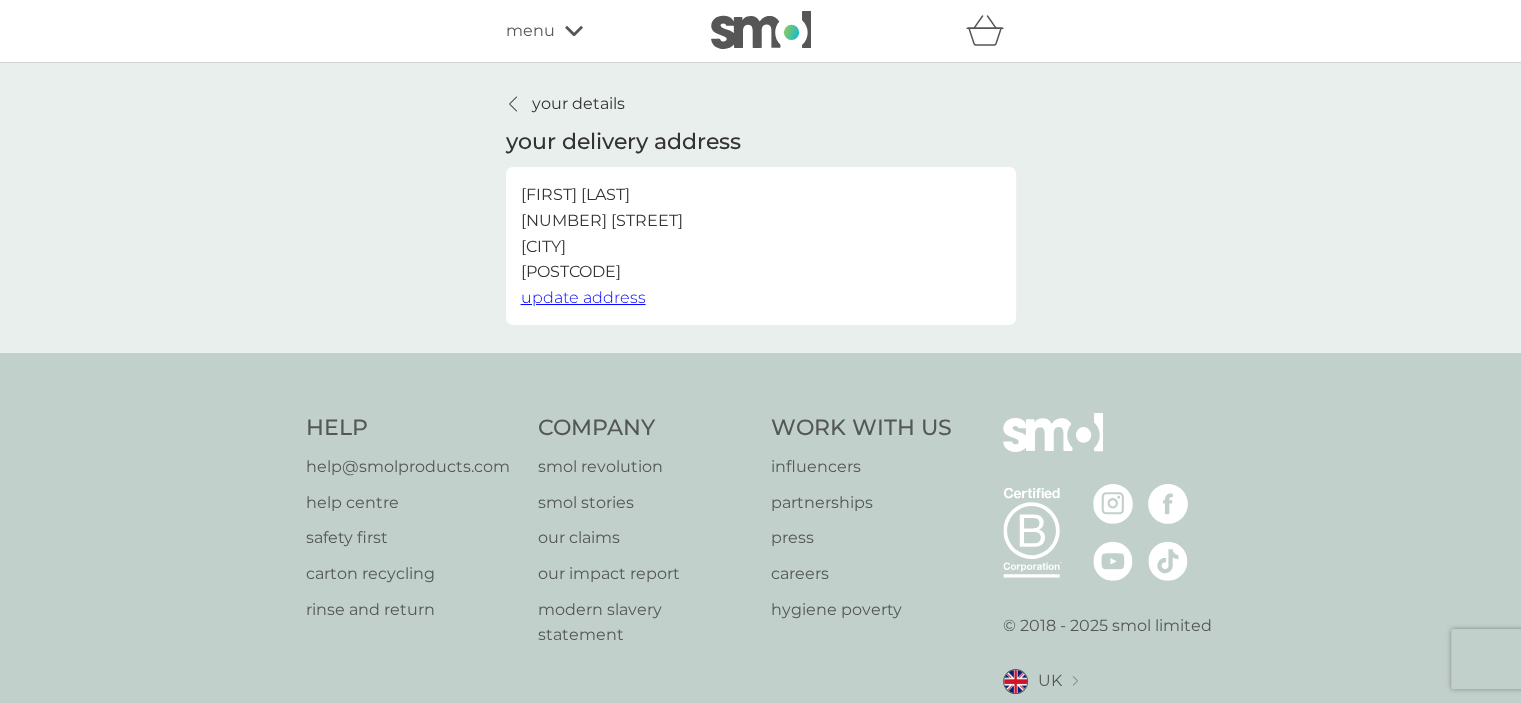 click on "your details" at bounding box center [578, 104] 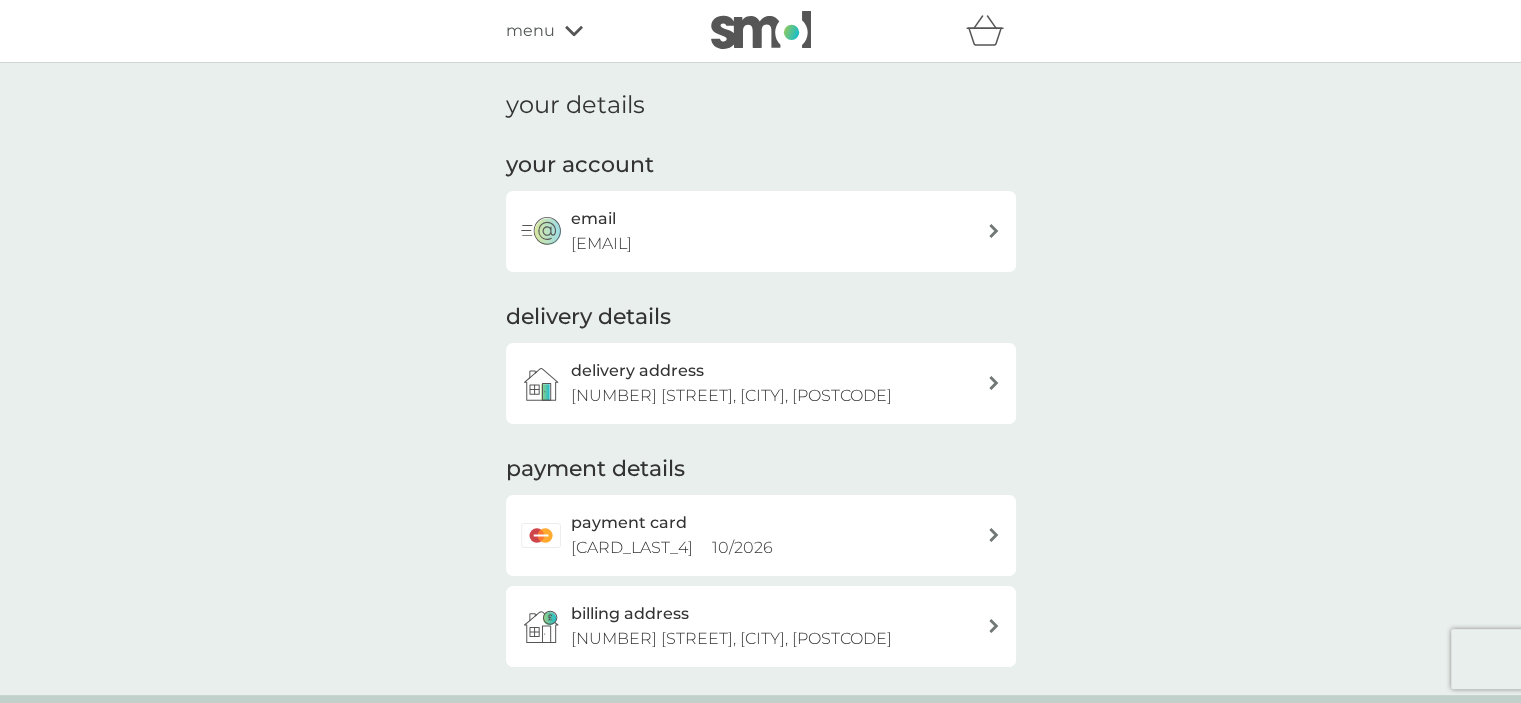 click on "payment card [CARD_LAST_4]   [DATE]" at bounding box center [779, 535] 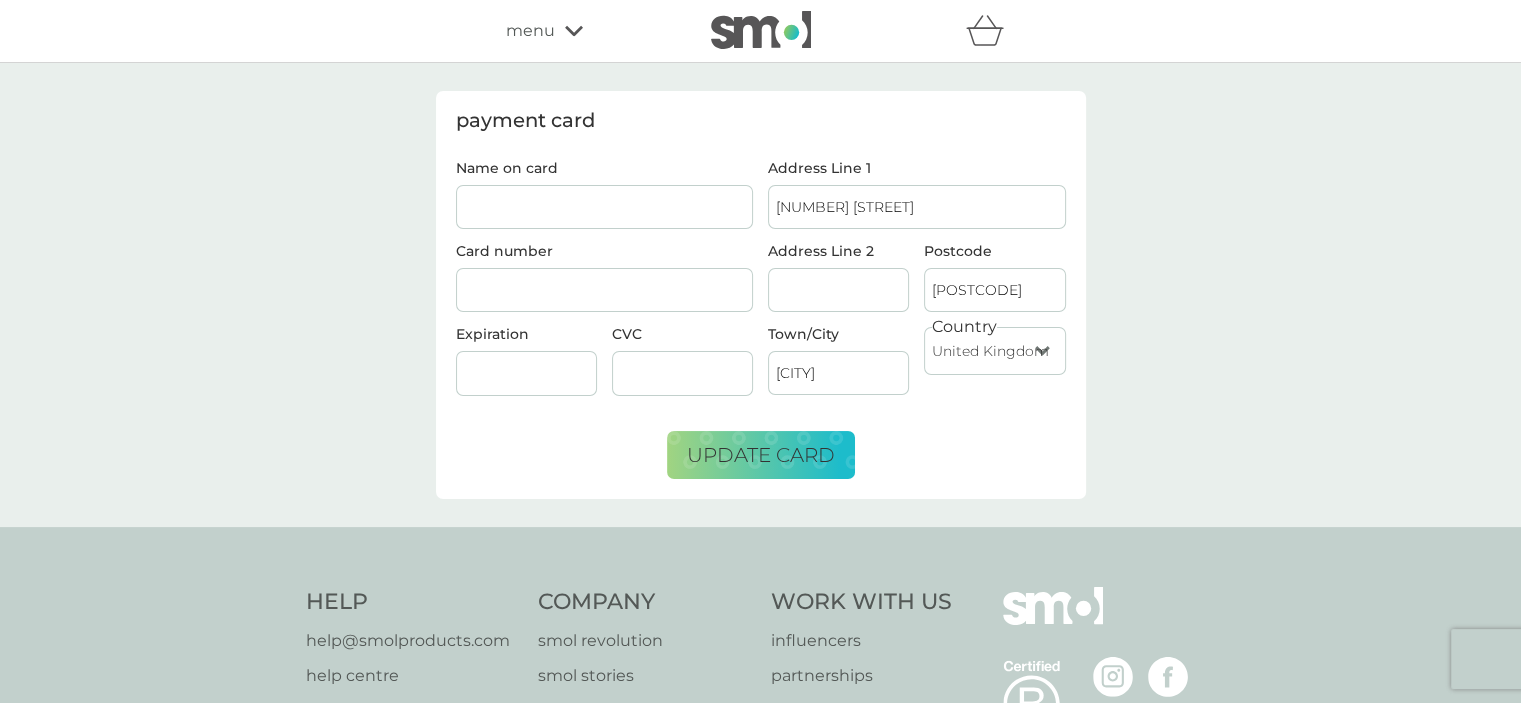click on "menu" at bounding box center (530, 31) 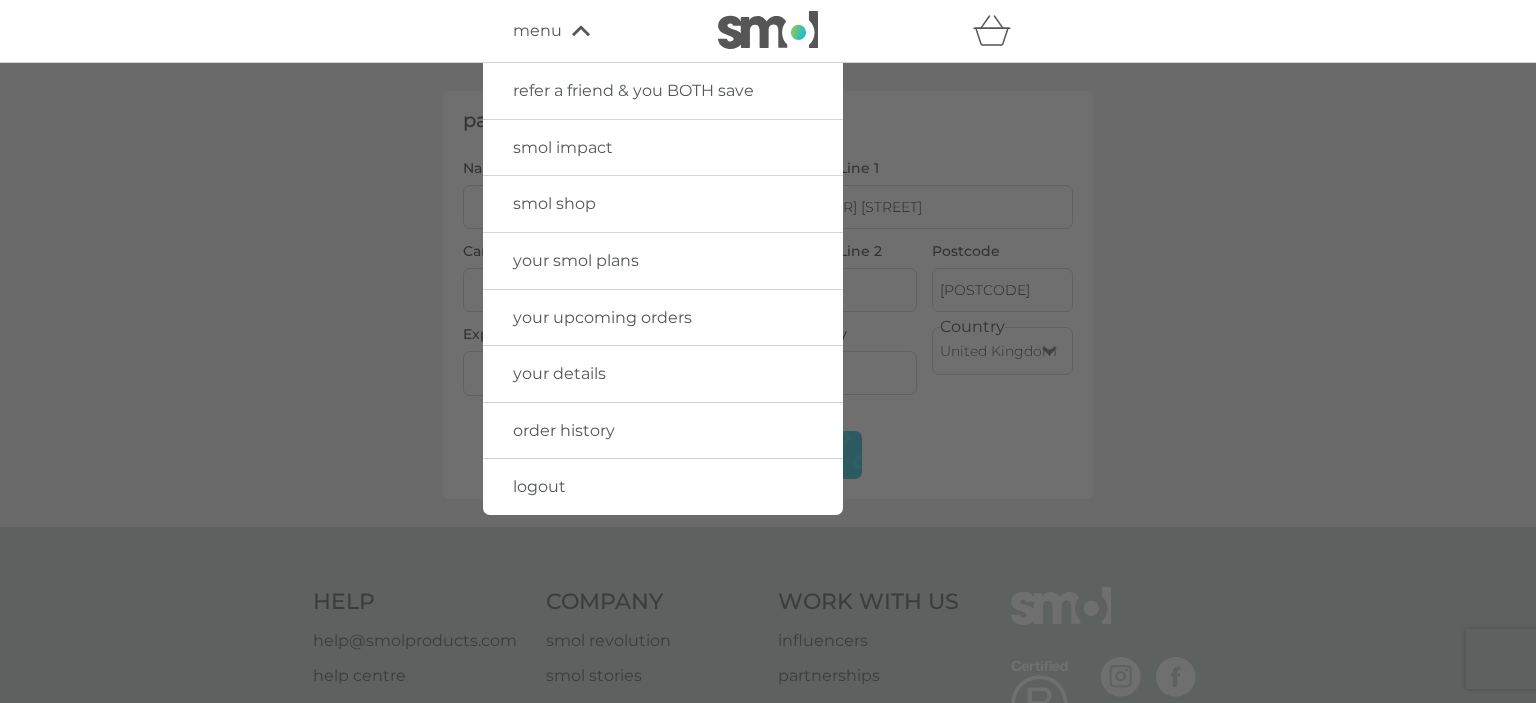 click on "your details" at bounding box center [559, 373] 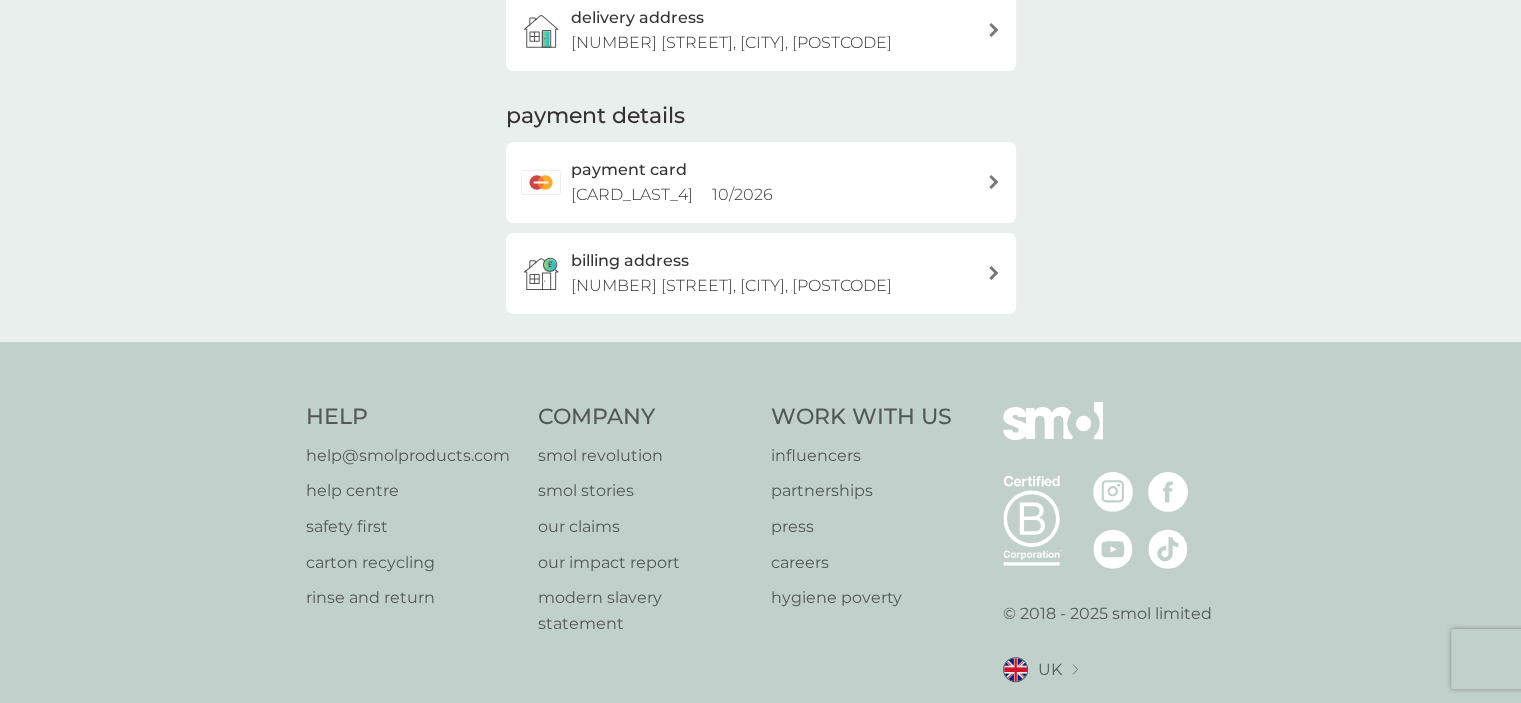 scroll, scrollTop: 441, scrollLeft: 0, axis: vertical 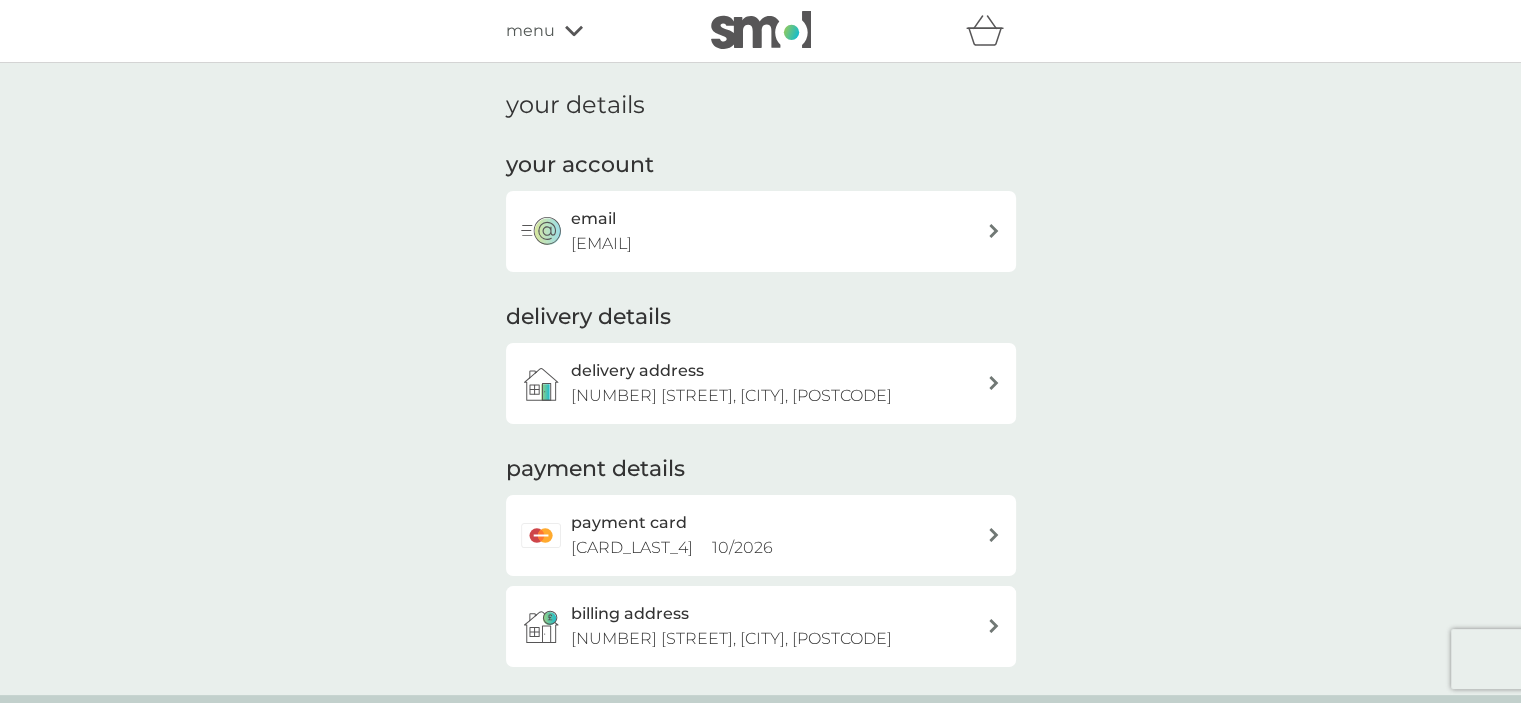 click on "menu" at bounding box center (530, 31) 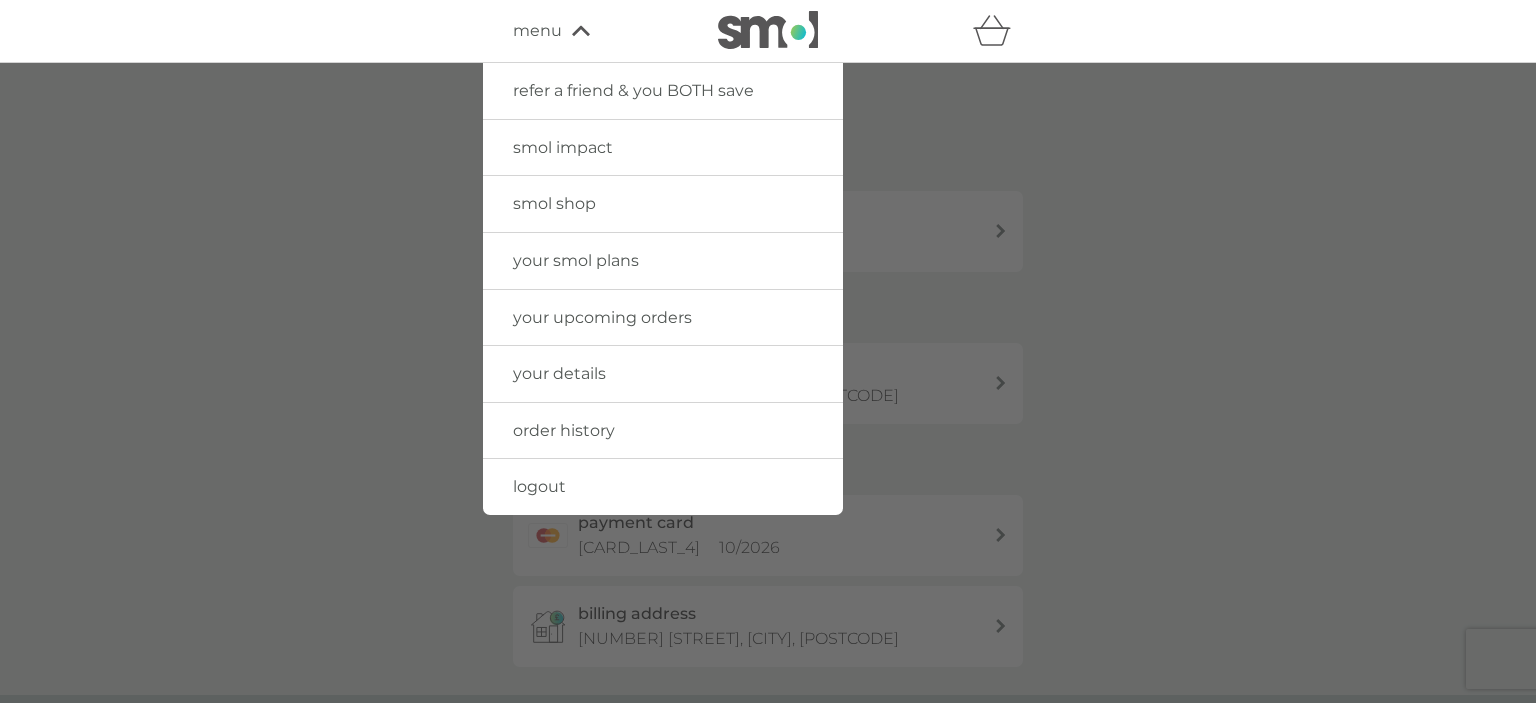 click on "logout" at bounding box center (539, 486) 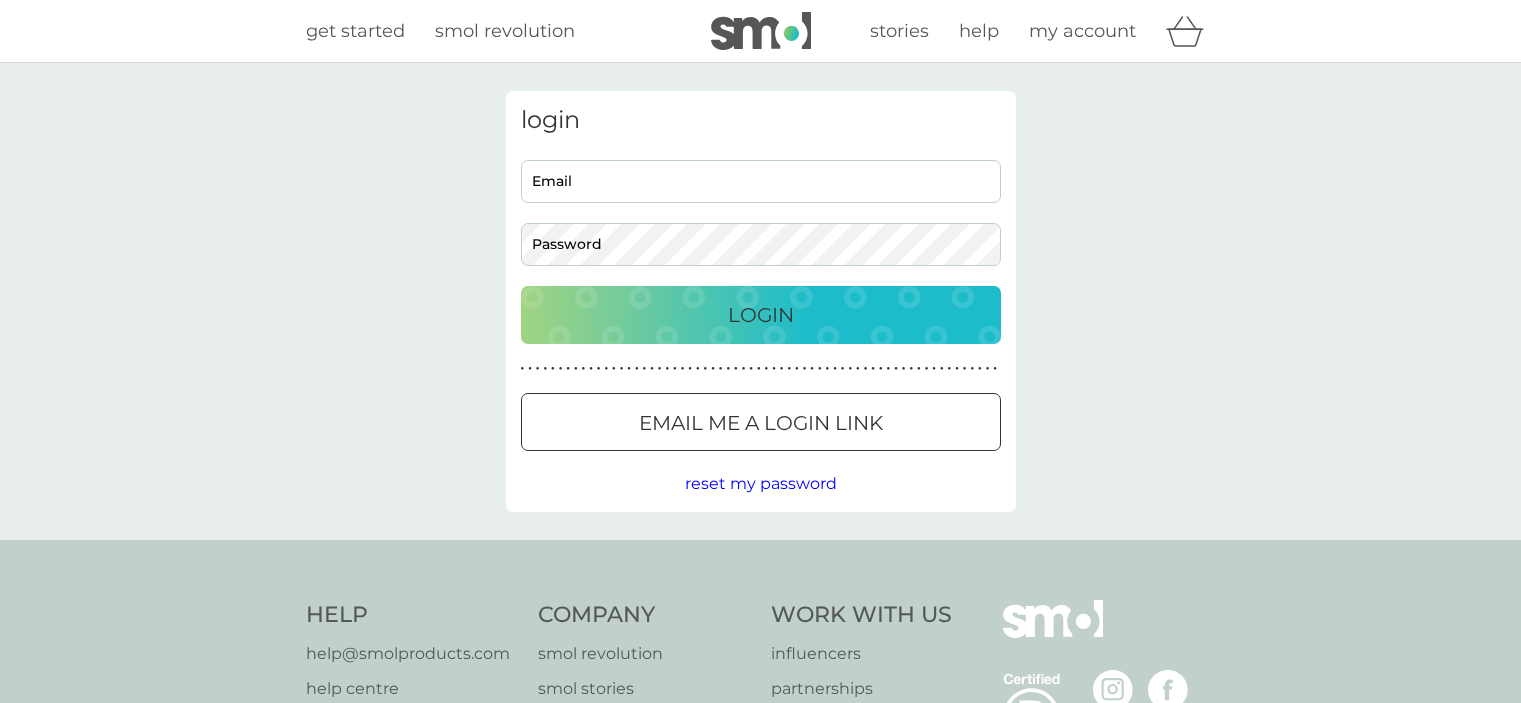 scroll, scrollTop: 0, scrollLeft: 0, axis: both 